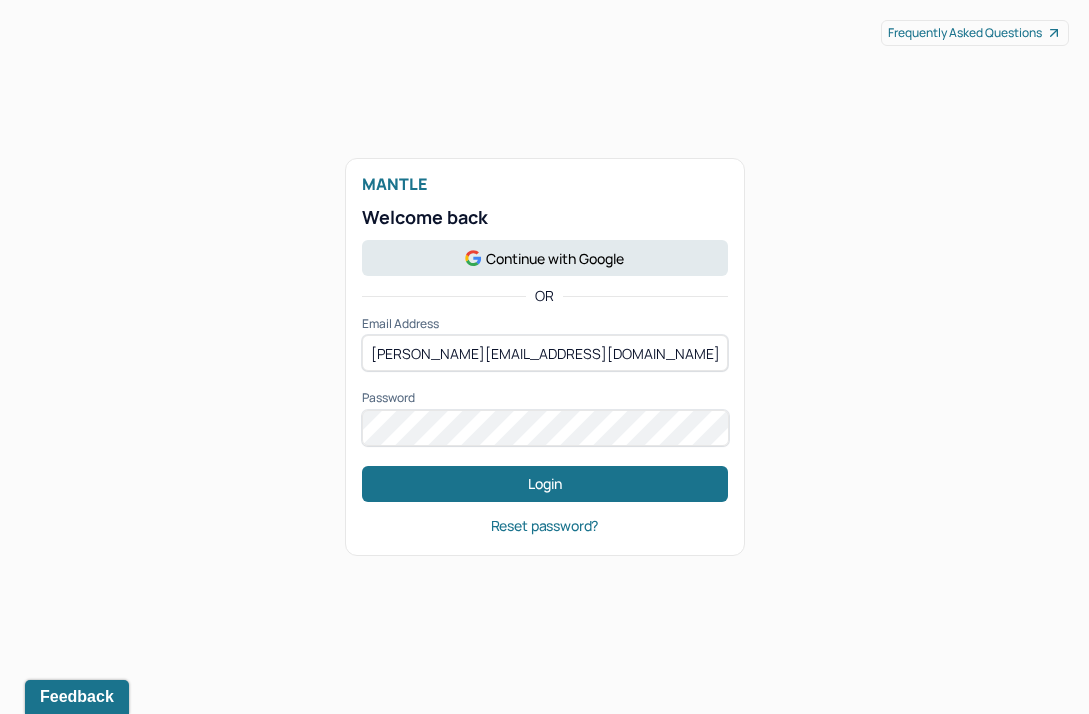 scroll, scrollTop: 0, scrollLeft: 0, axis: both 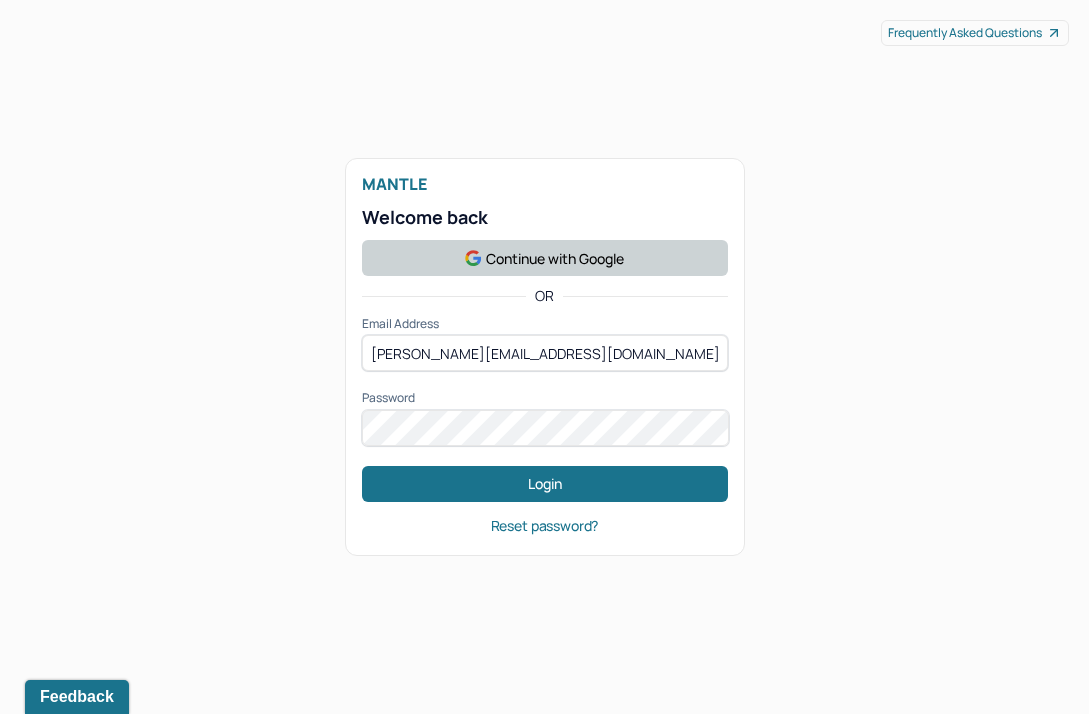 click on "Continue with Google" at bounding box center [545, 258] 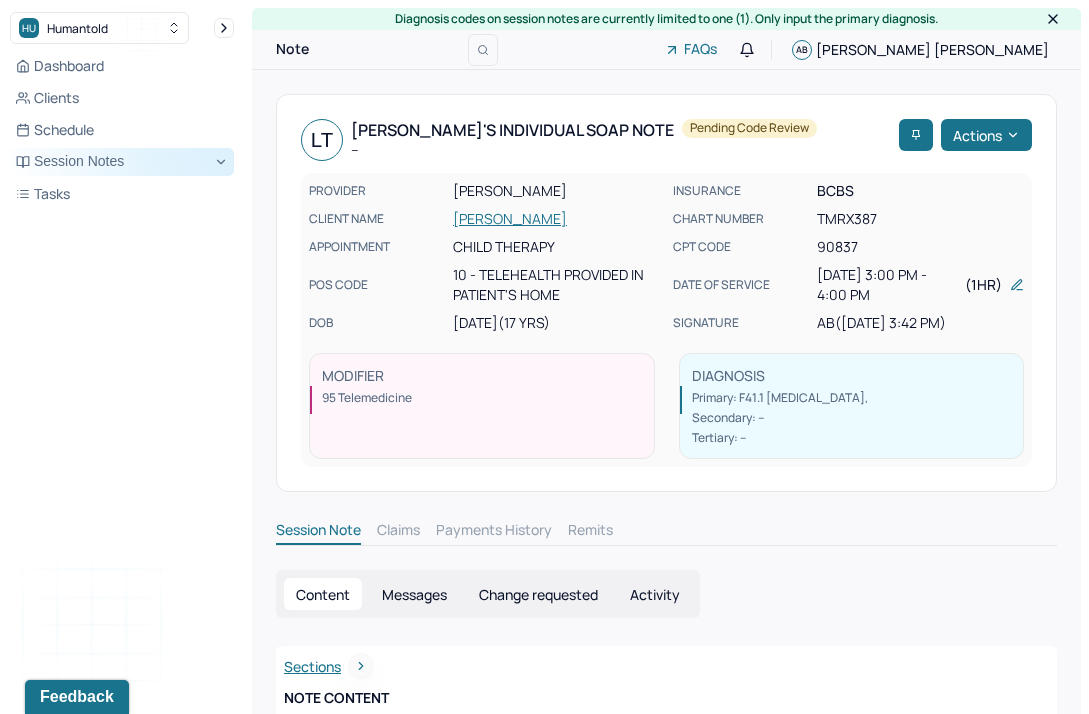 click on "Session Notes" at bounding box center (122, 162) 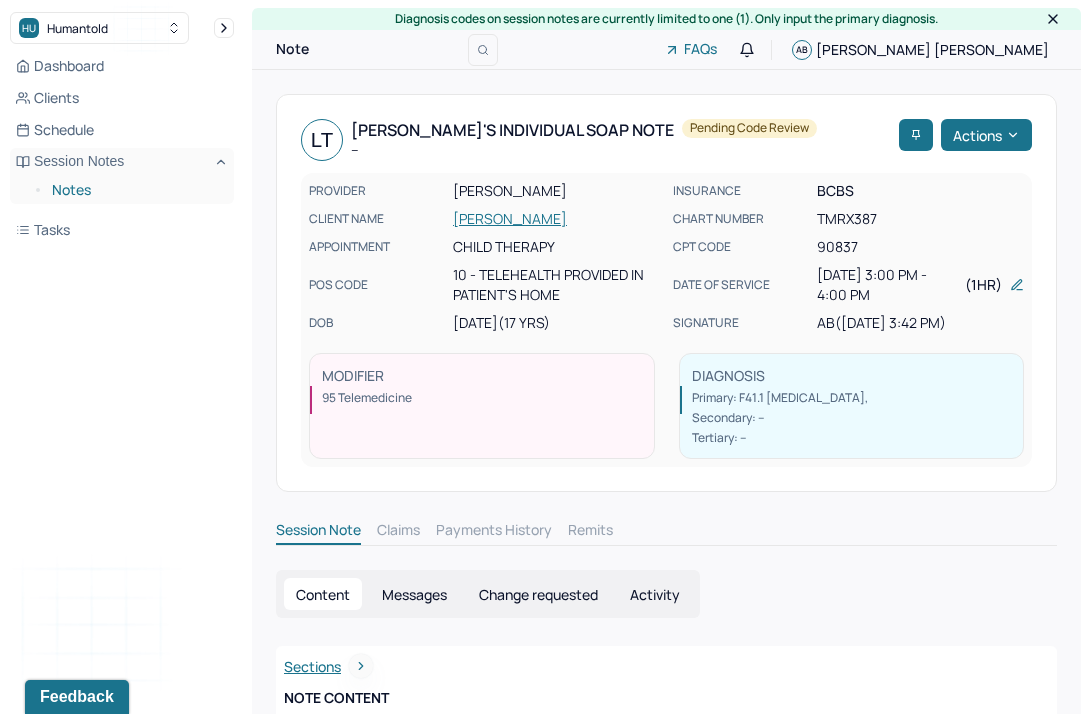 click on "Notes" at bounding box center (135, 190) 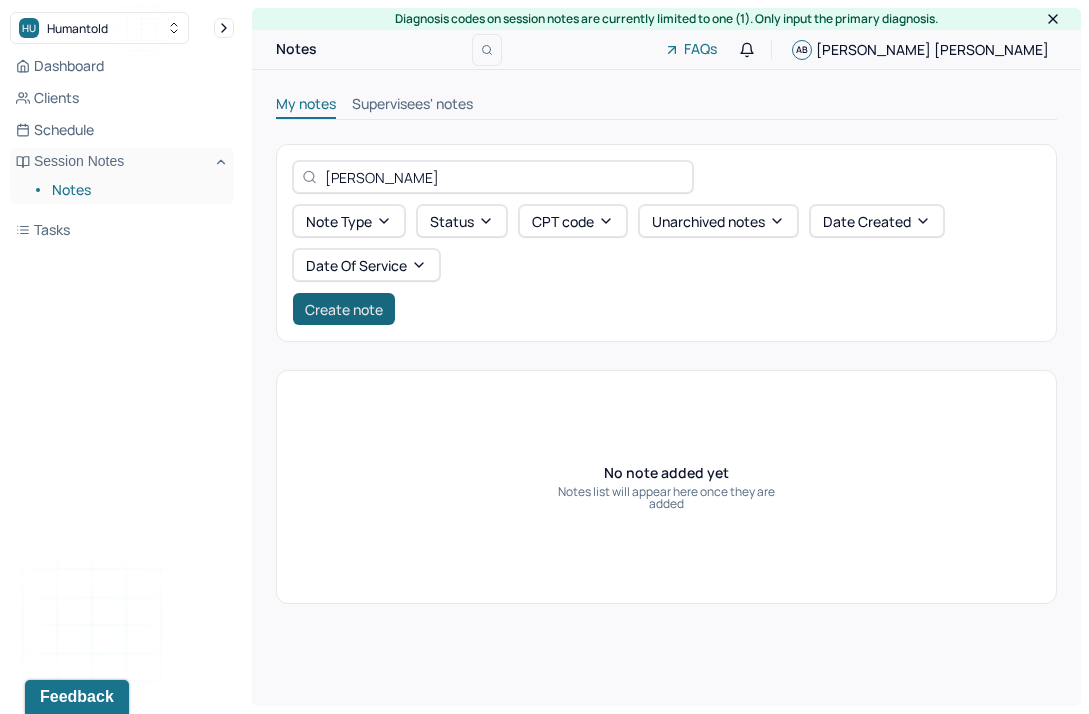 click on "Create note" at bounding box center [344, 309] 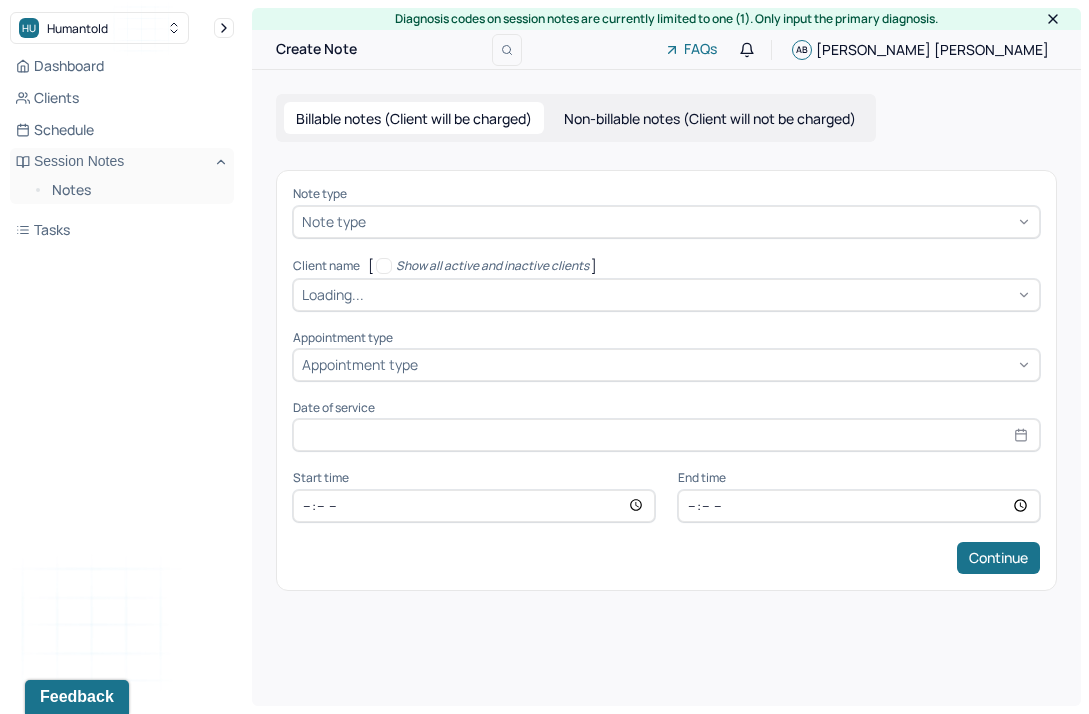 click on "Note type" at bounding box center [334, 221] 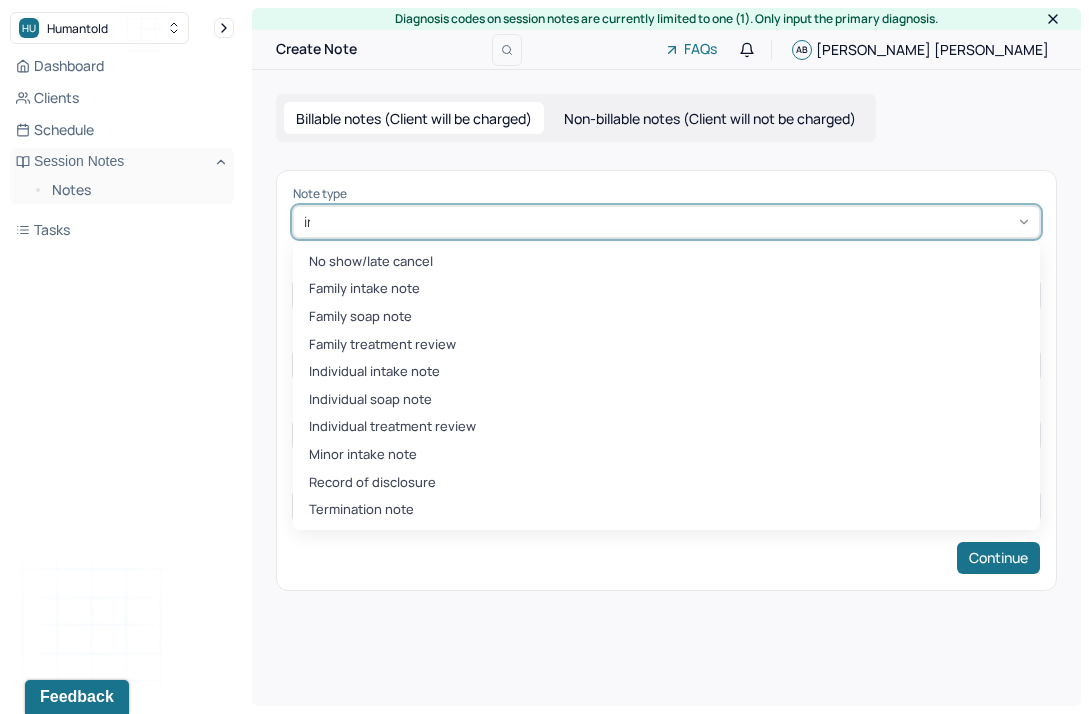 type on "indi" 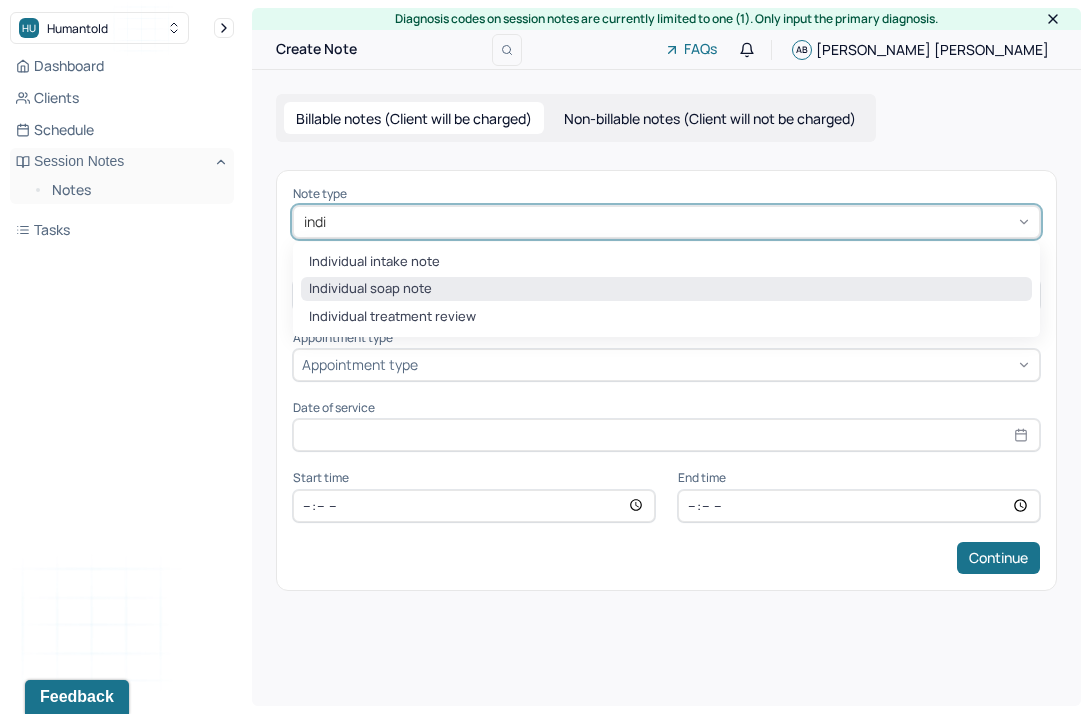 click on "Individual soap note" at bounding box center [666, 289] 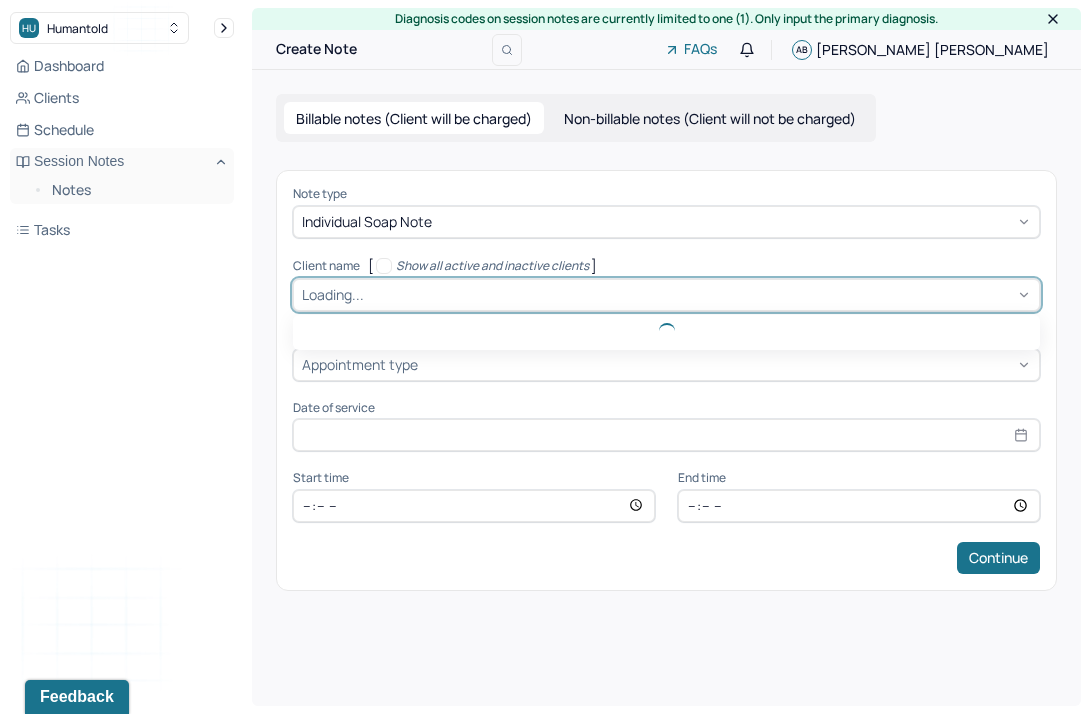 click on "Loading..." at bounding box center (333, 294) 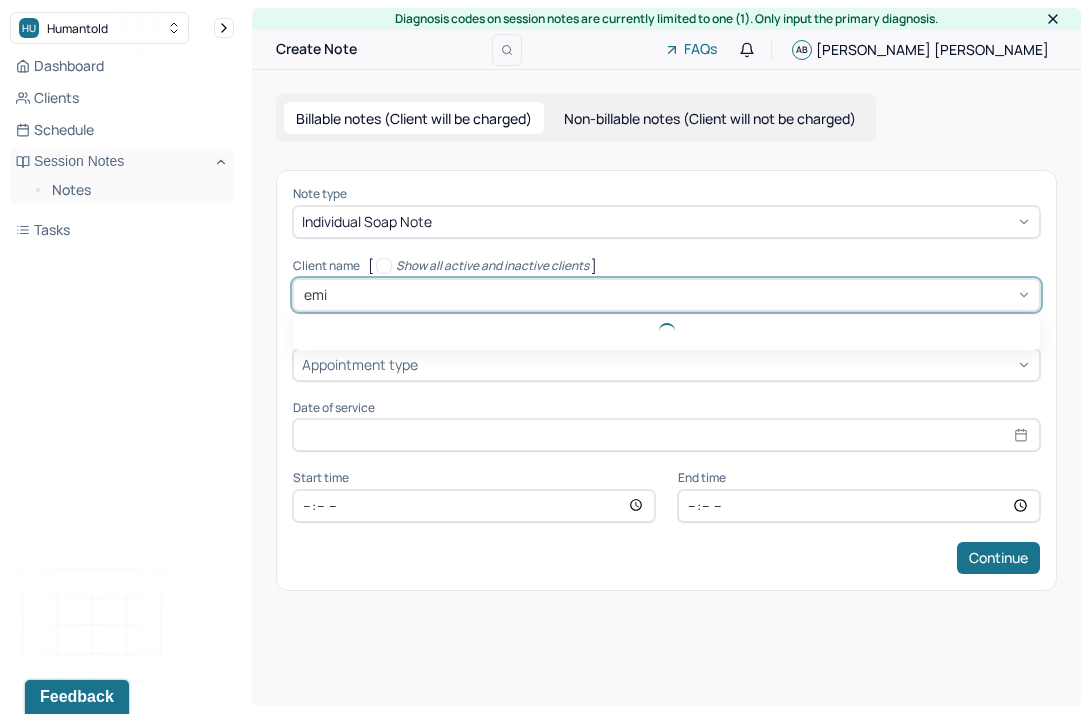 type on "[PERSON_NAME]" 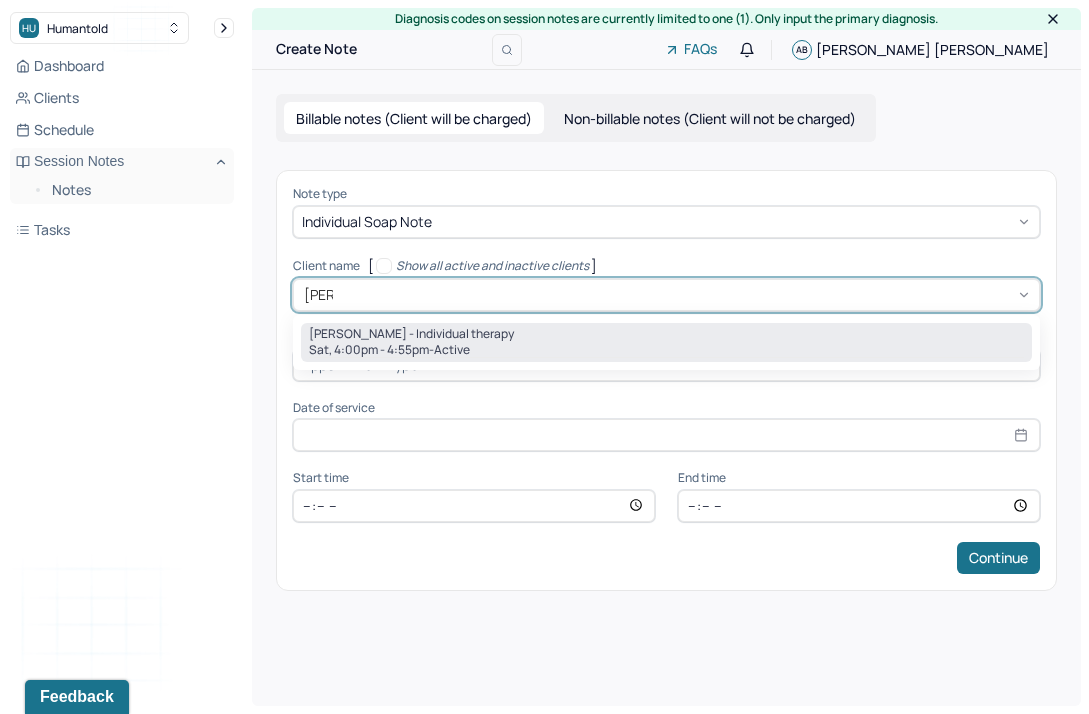 click on "Sat, 4:00pm - 4:55pm  -  active" at bounding box center [666, 350] 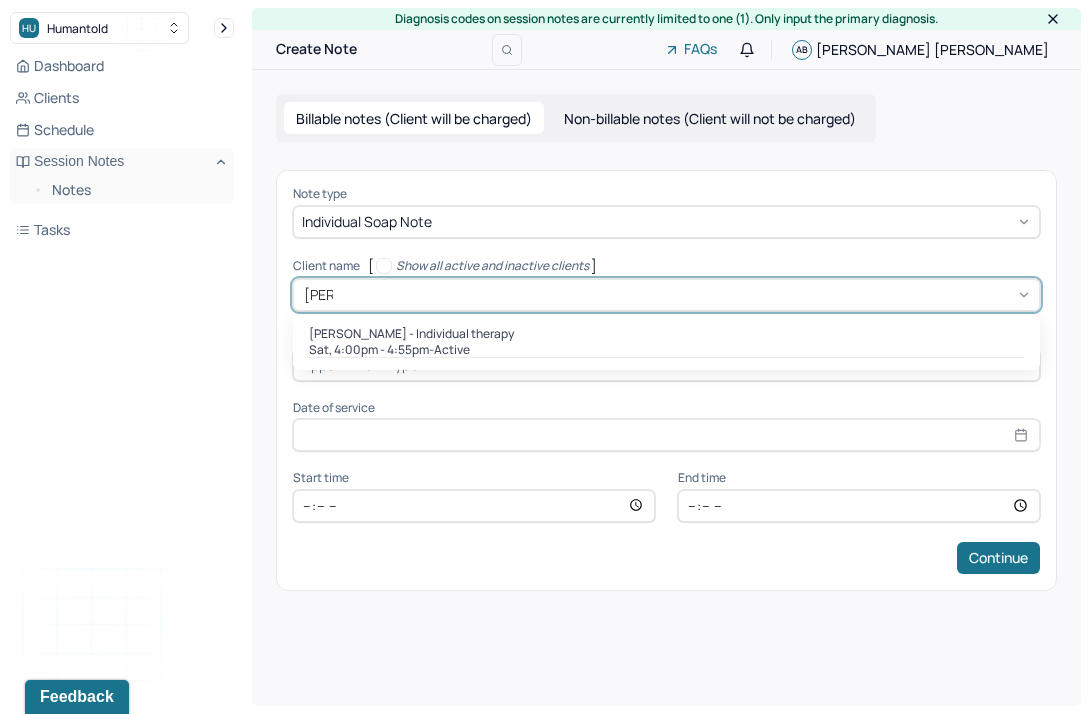 type 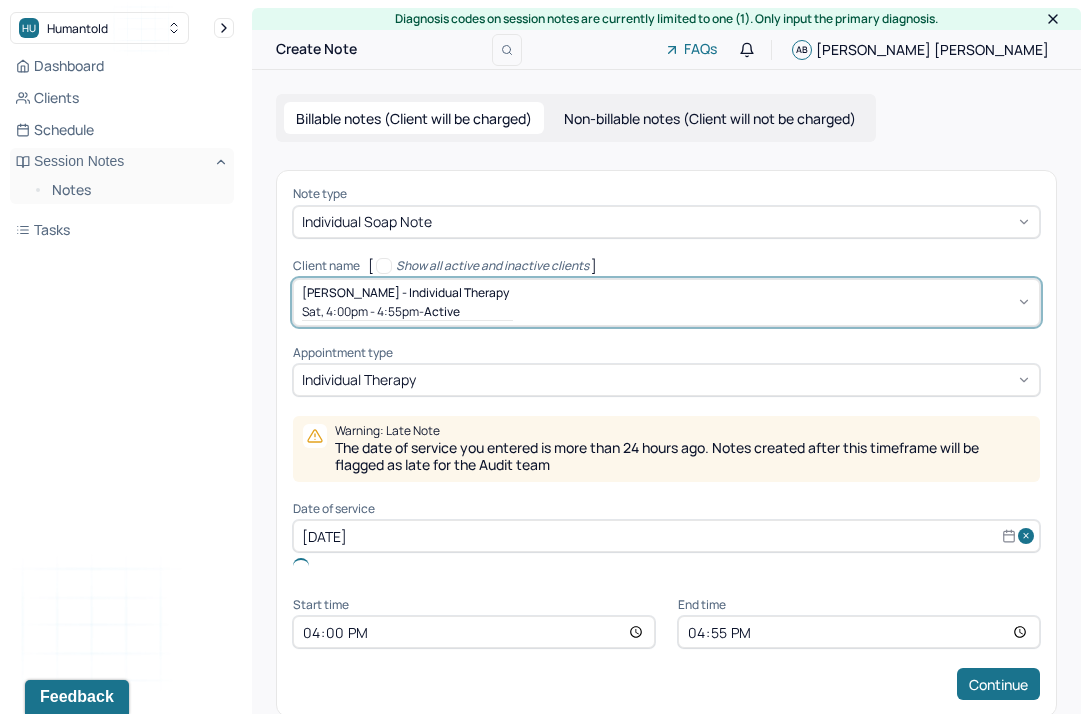 scroll, scrollTop: 27, scrollLeft: 0, axis: vertical 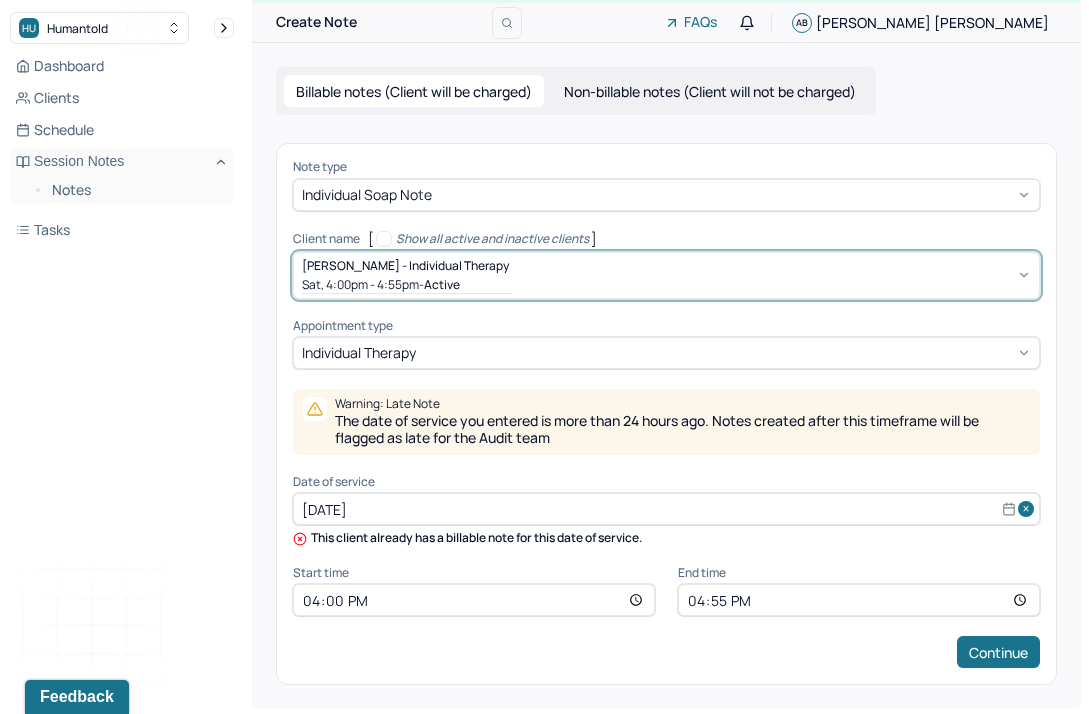click on "[DATE]" at bounding box center (666, 509) 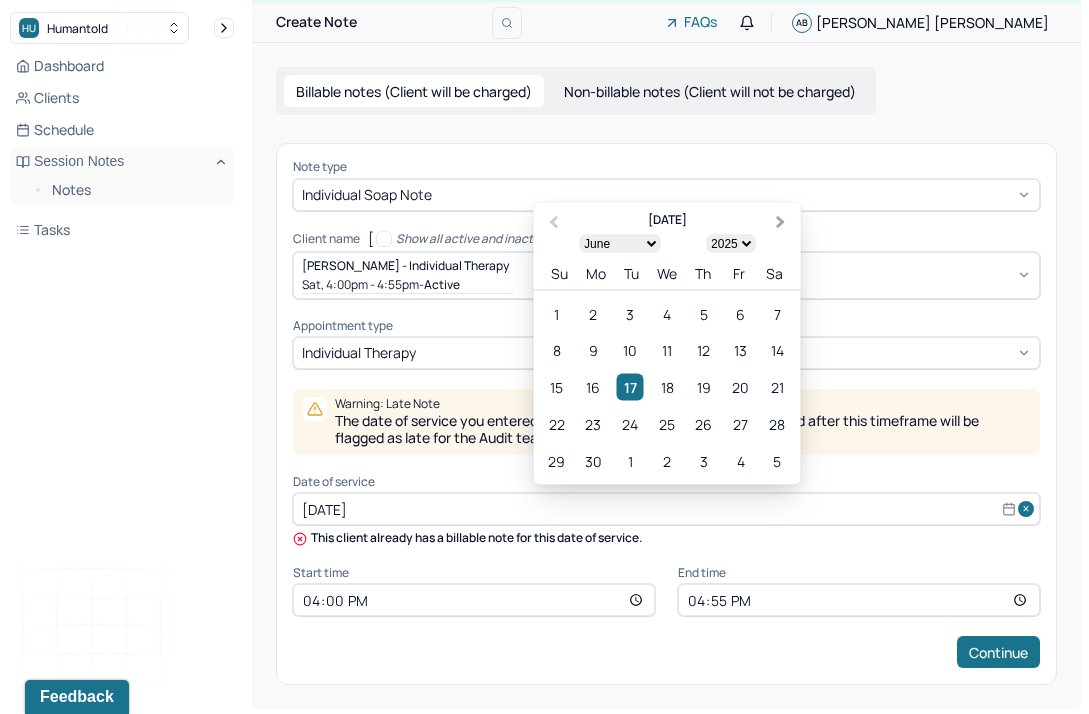 click on "Next Month" at bounding box center (781, 222) 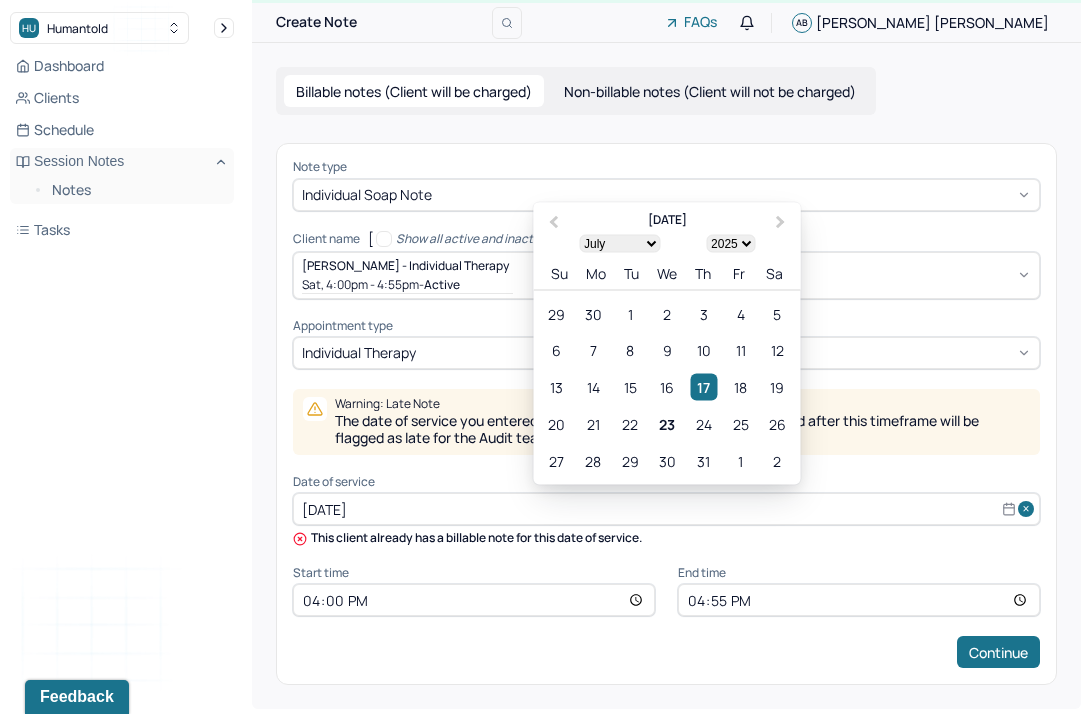 click on "23" at bounding box center (666, 424) 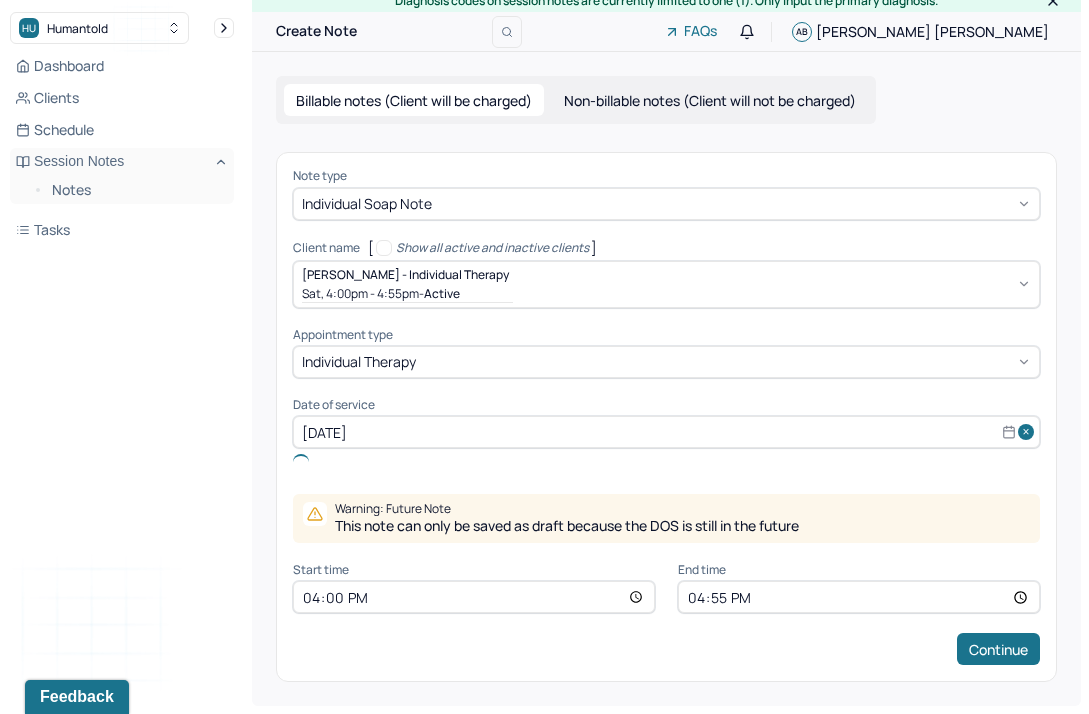 scroll, scrollTop: 0, scrollLeft: 0, axis: both 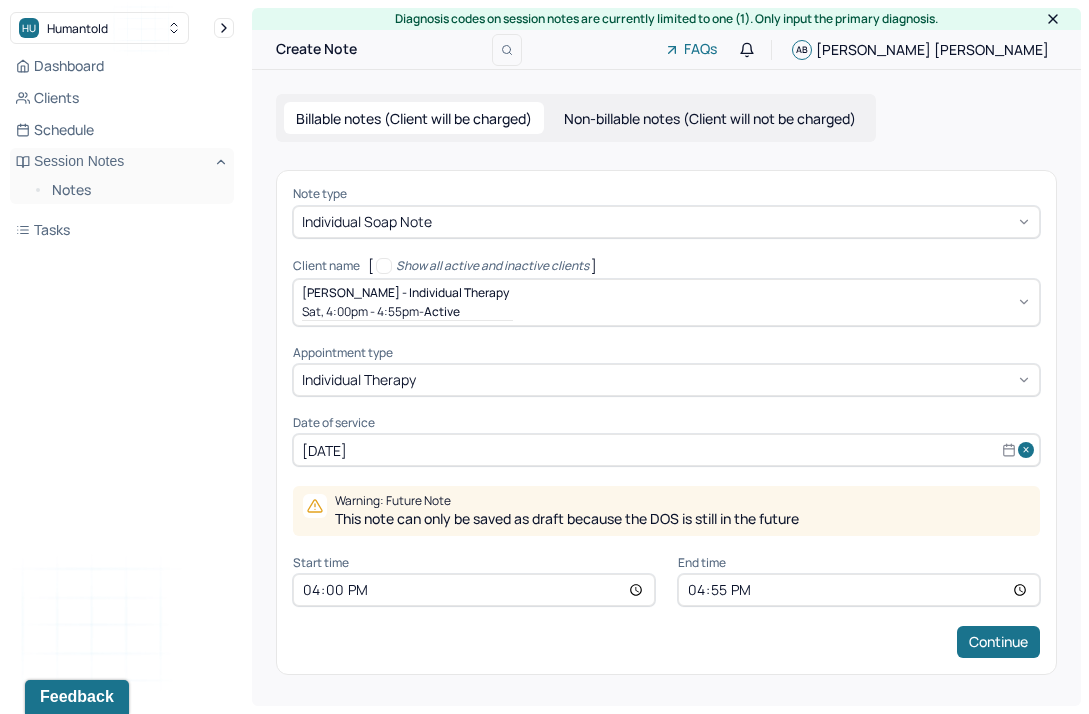 click on "16:00" at bounding box center (474, 590) 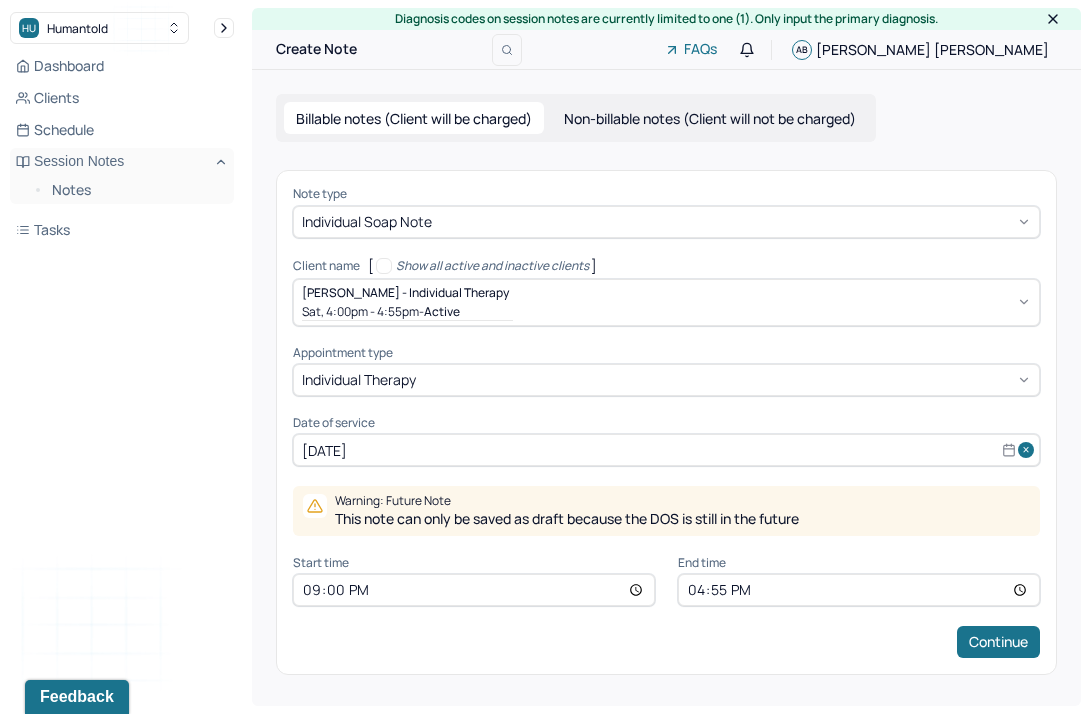 type on "09:00" 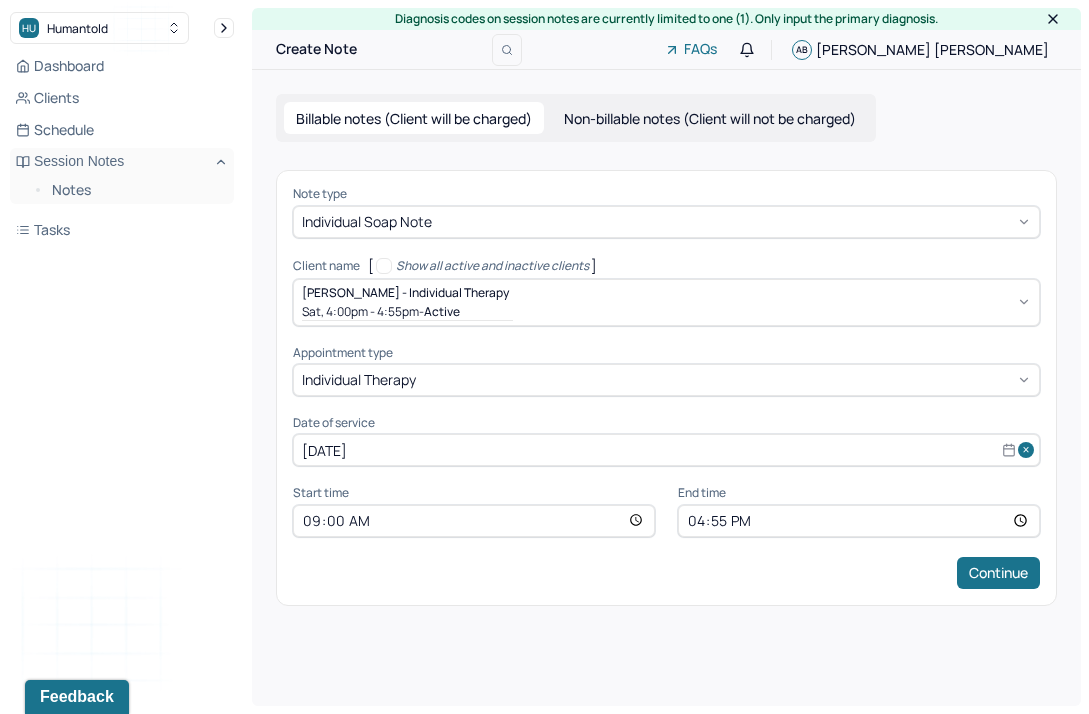 click on "16:55" at bounding box center (859, 521) 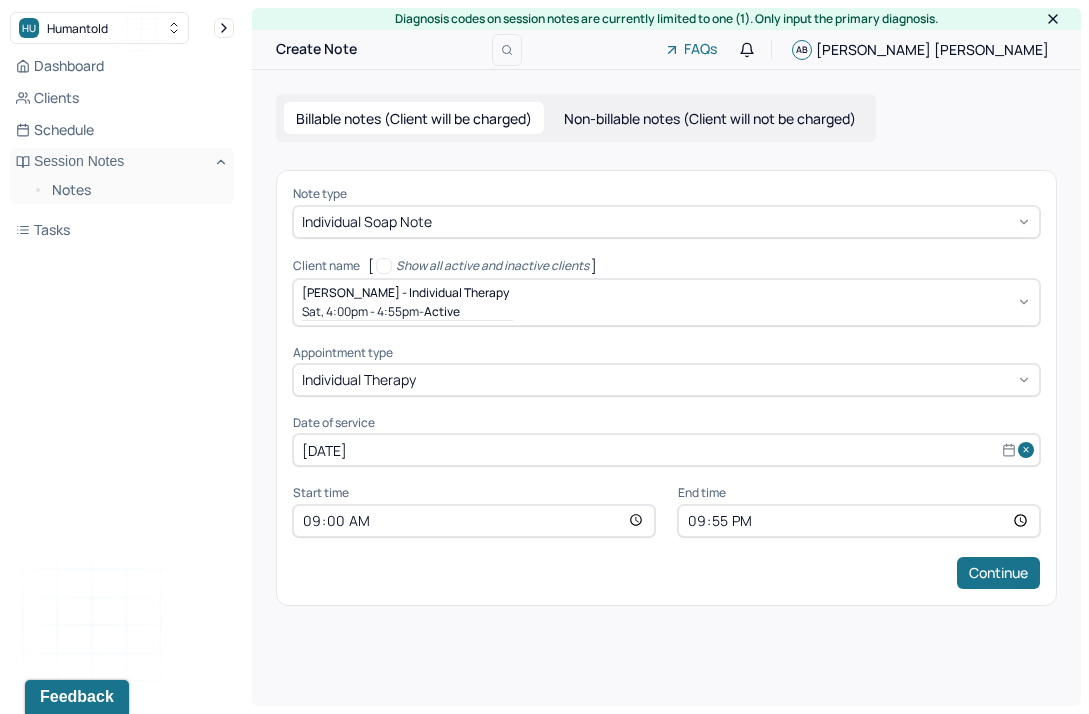 type on "09:55" 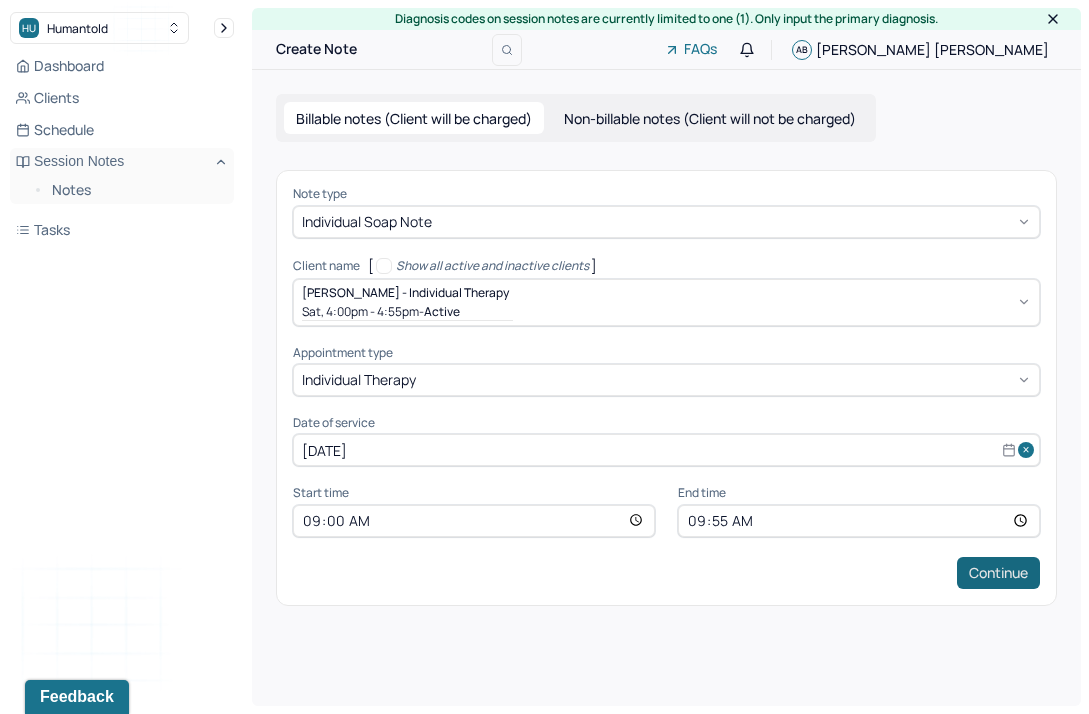 click on "Continue" at bounding box center (998, 573) 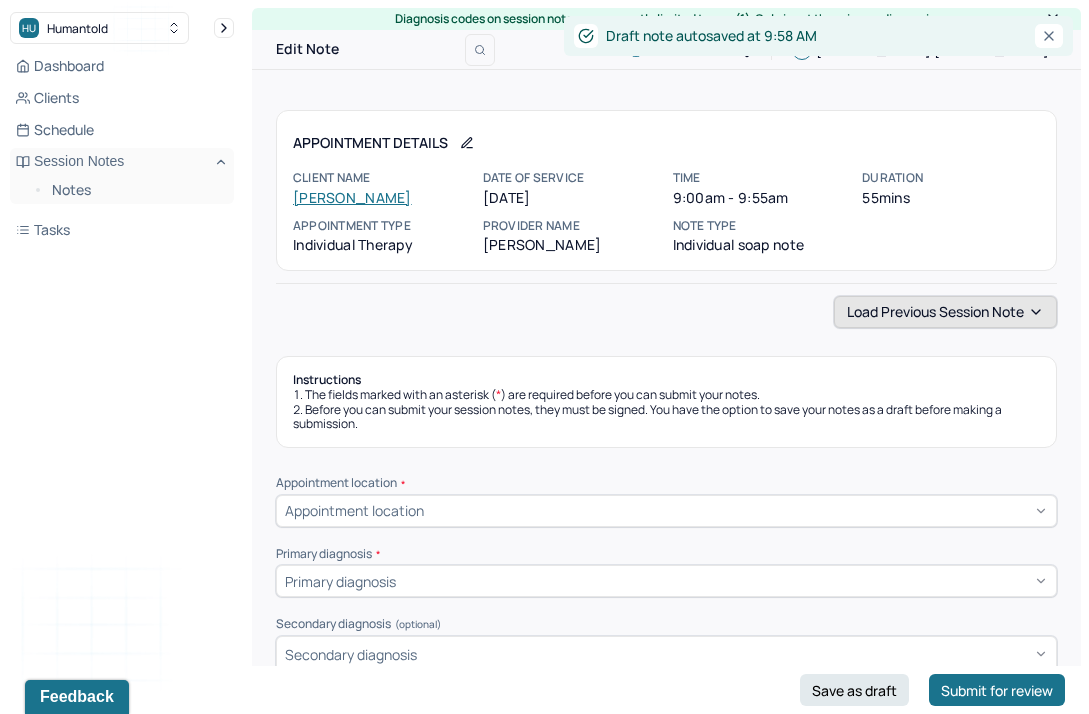 click on "Load previous session note" at bounding box center (945, 312) 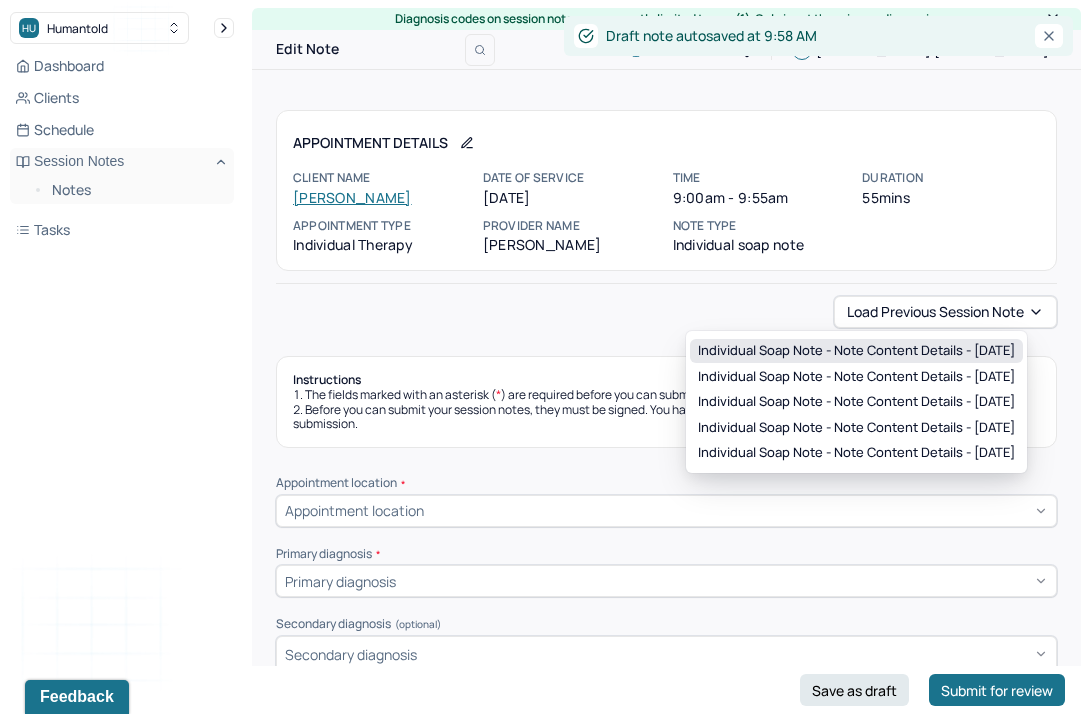 click on "Individual soap note   - Note content Details -   [DATE]" at bounding box center [856, 351] 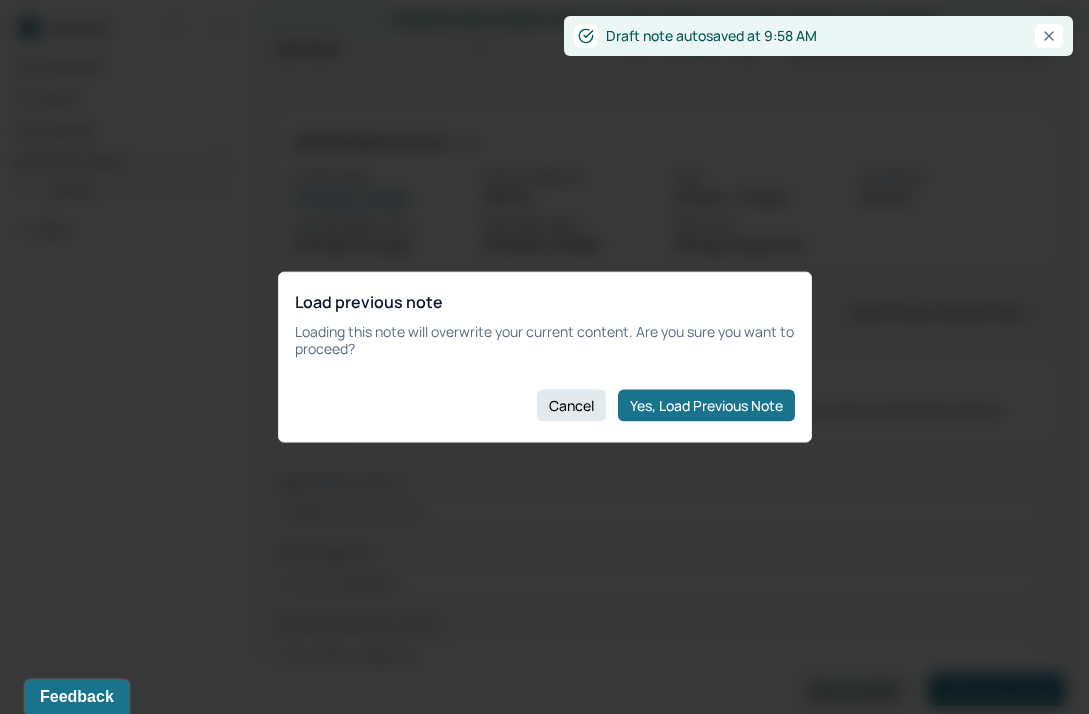 click on "Yes, Load Previous Note" at bounding box center (706, 405) 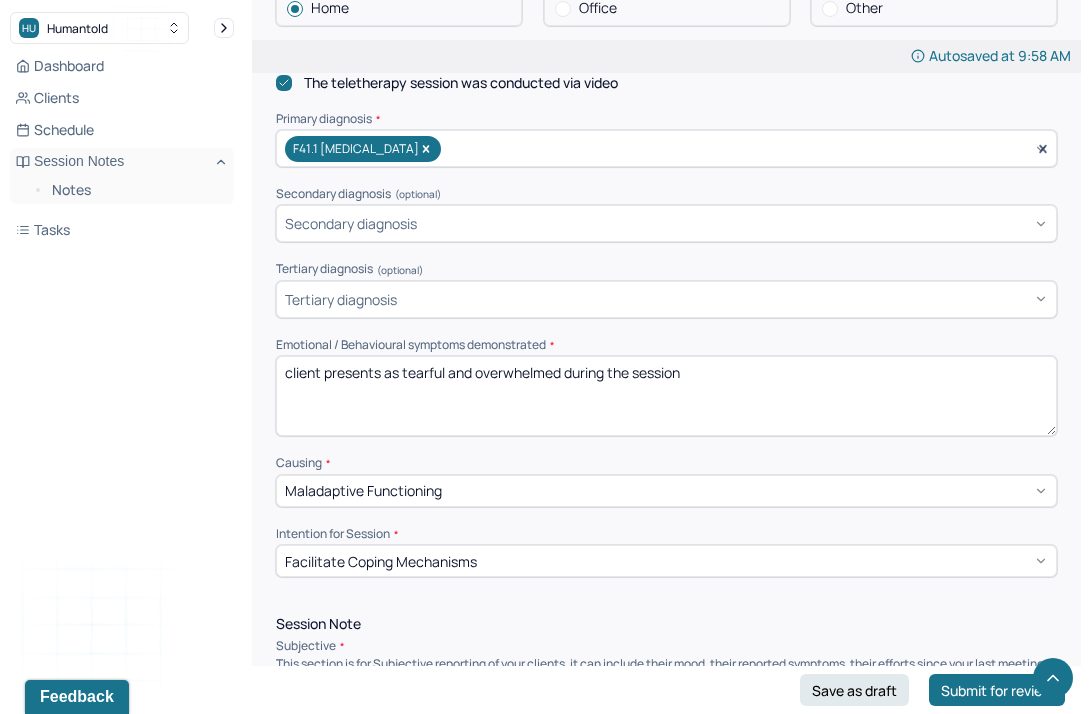 scroll, scrollTop: 662, scrollLeft: 0, axis: vertical 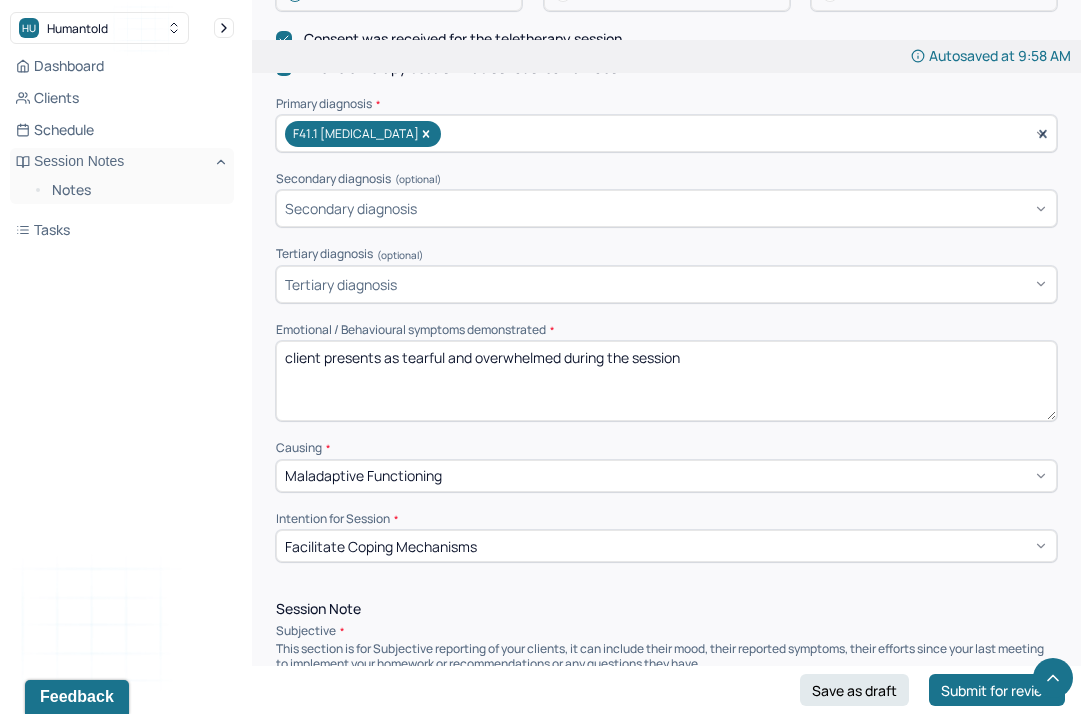 drag, startPoint x: 719, startPoint y: 358, endPoint x: 383, endPoint y: 346, distance: 336.2142 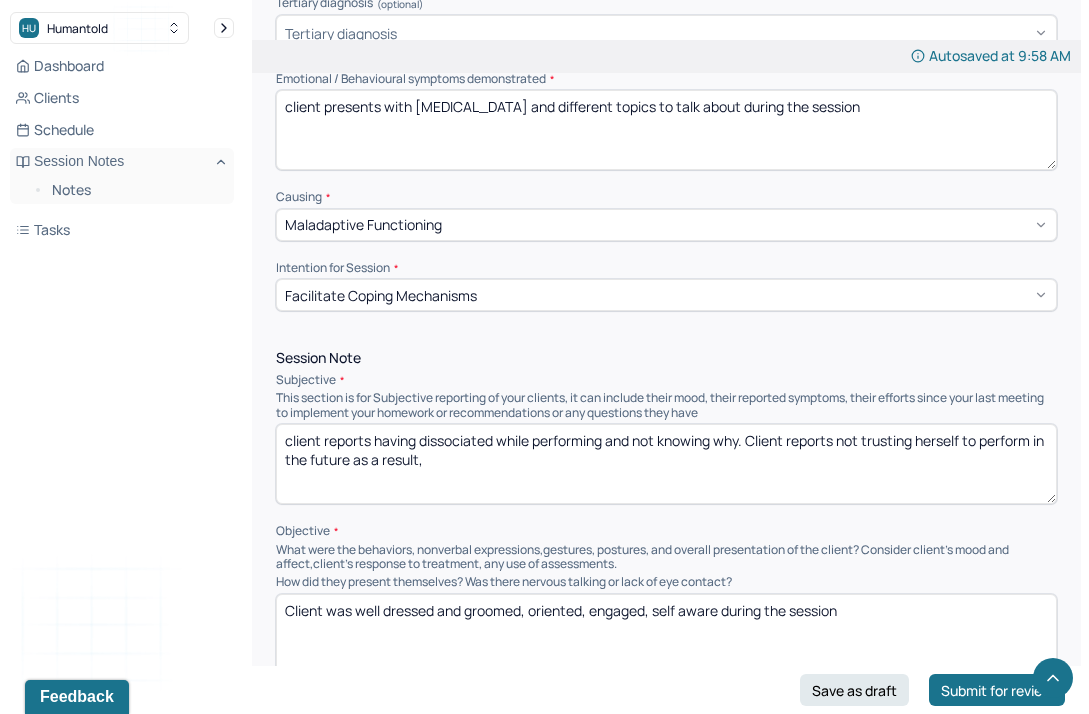 scroll, scrollTop: 914, scrollLeft: 0, axis: vertical 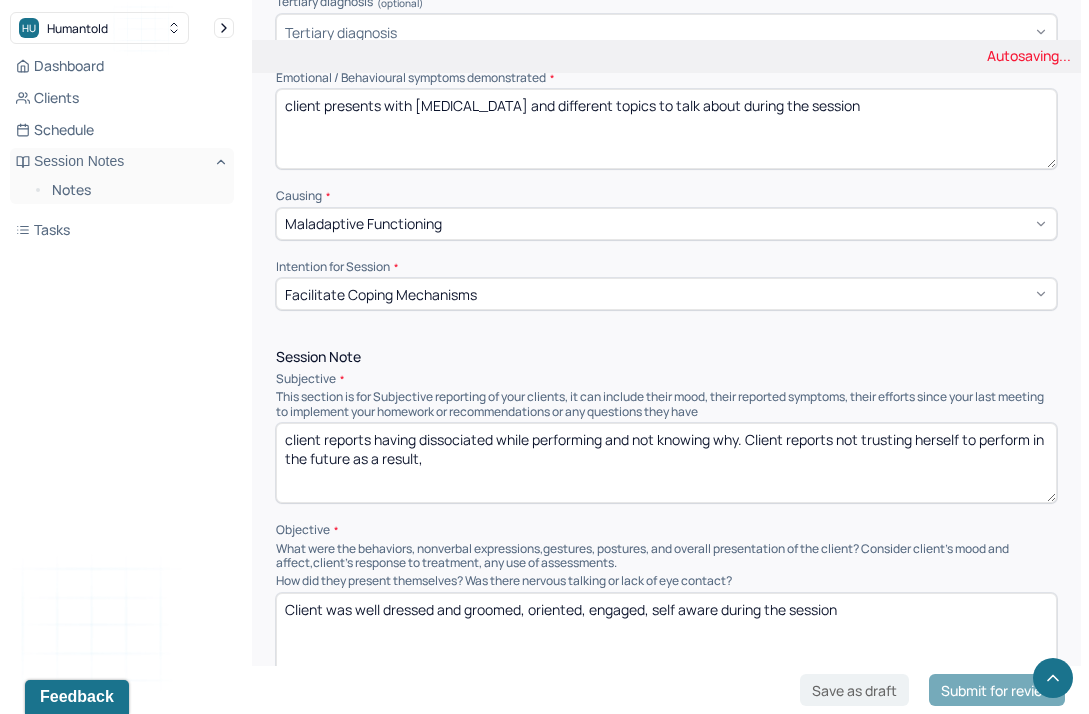type on "client presents with [MEDICAL_DATA] and different topics to talk about during the session" 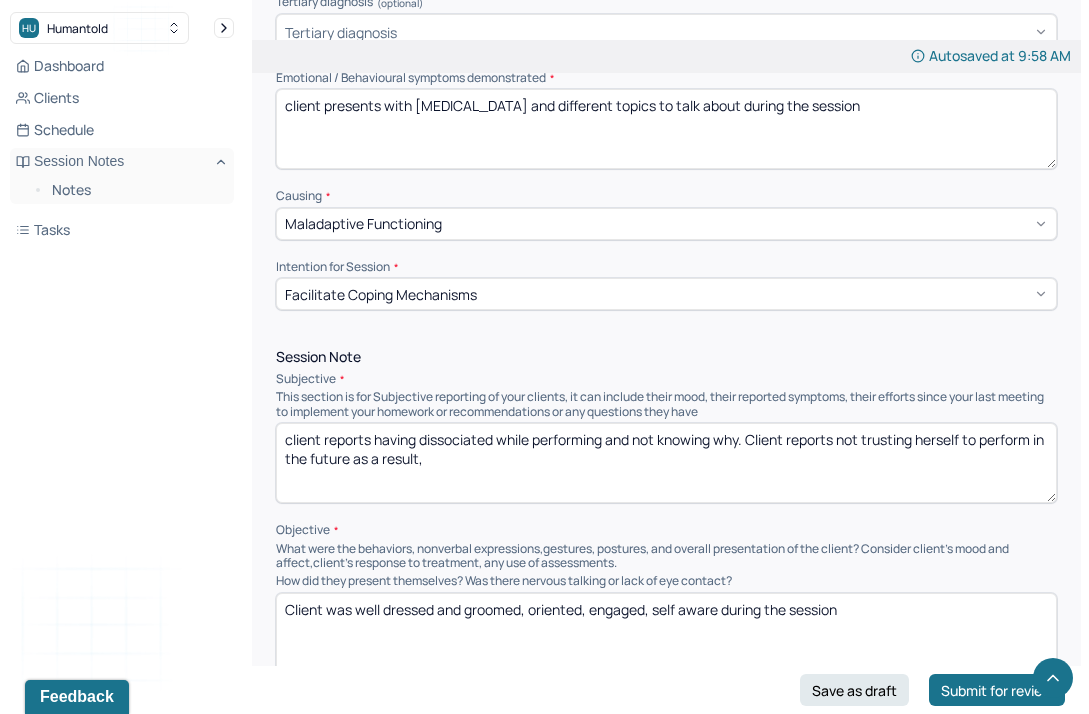 drag, startPoint x: 491, startPoint y: 484, endPoint x: 418, endPoint y: 431, distance: 90.21086 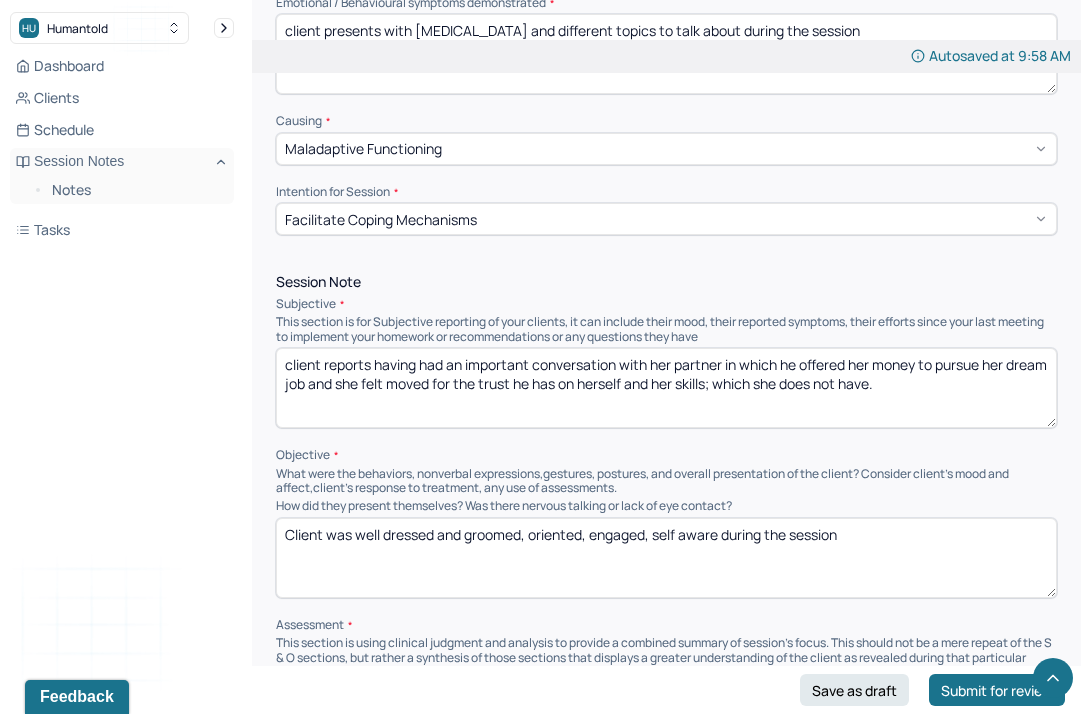 scroll, scrollTop: 996, scrollLeft: 0, axis: vertical 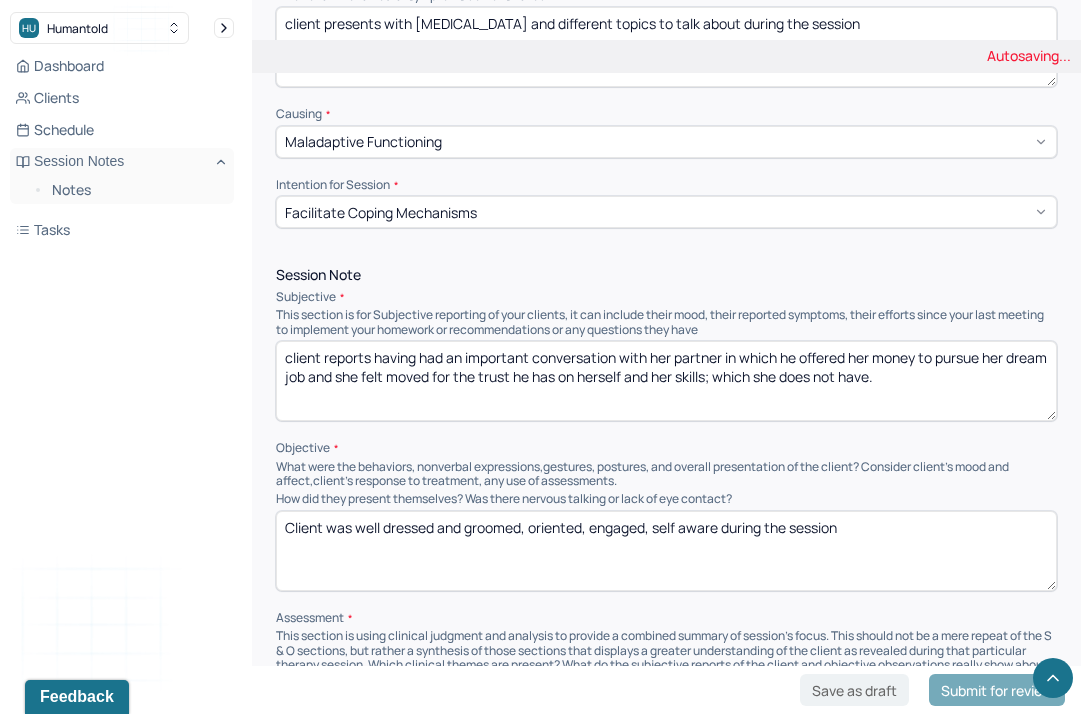 type on "client reports having had an important conversation with her partner in which he offered her money to pursue her dream job and she felt moved for the trust he has on herself and her skills; which she does not have." 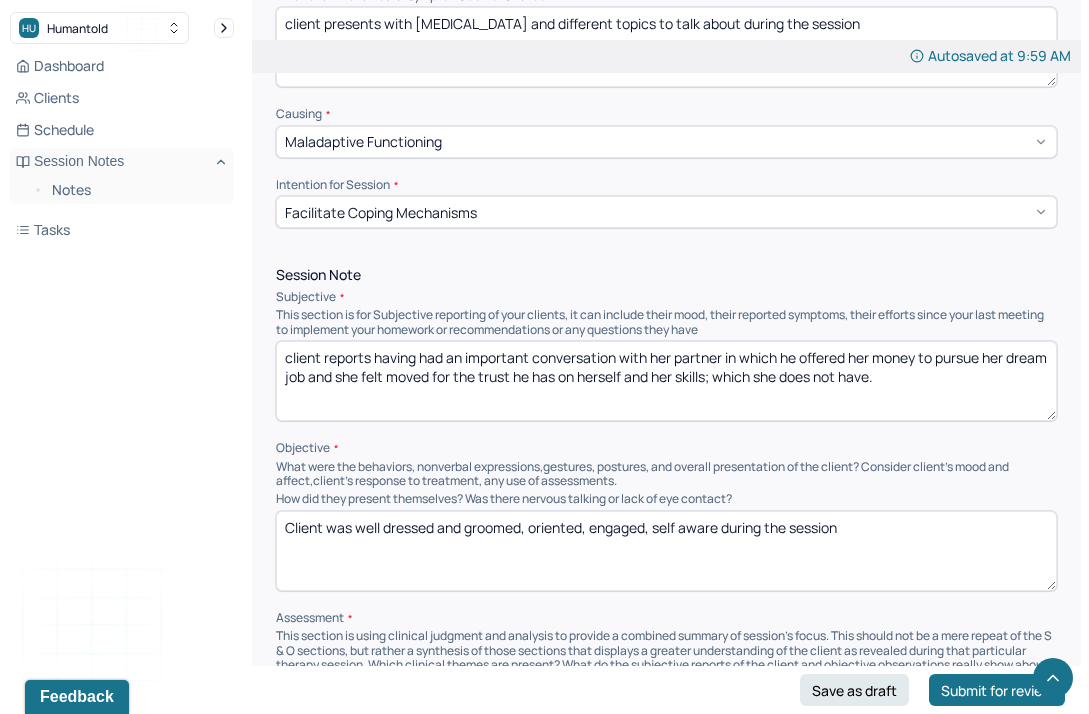 drag, startPoint x: 858, startPoint y: 525, endPoint x: 383, endPoint y: 525, distance: 475 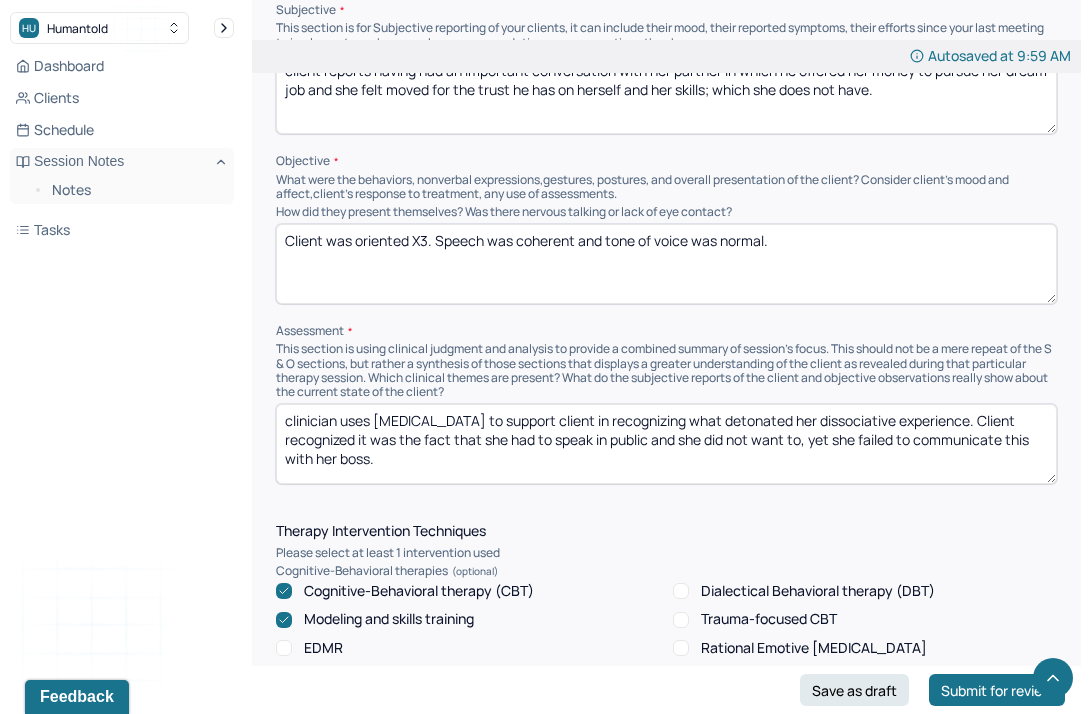 scroll, scrollTop: 1284, scrollLeft: 0, axis: vertical 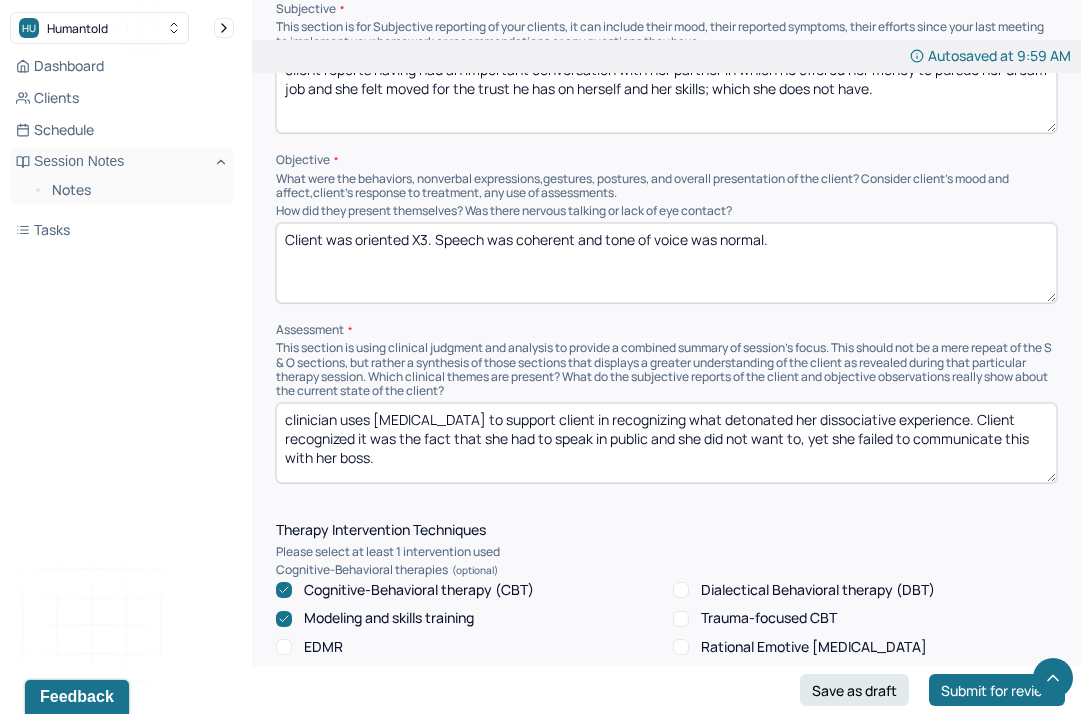 type on "Client was oriented X3. Speech was coherent and tone of voice was normal." 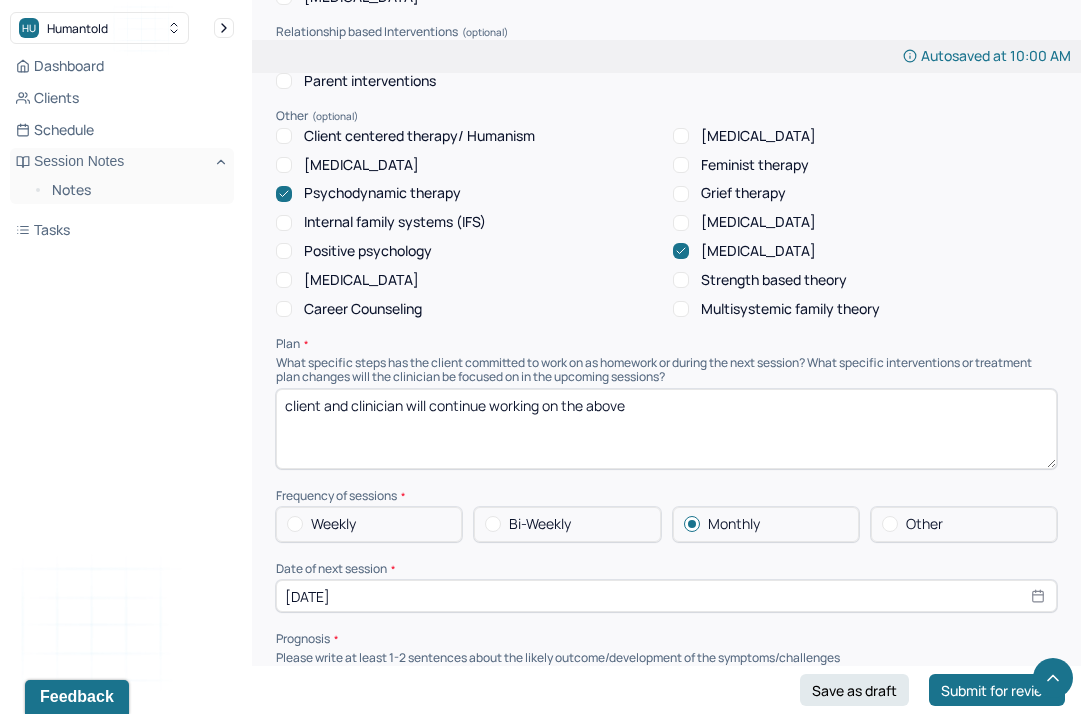 scroll, scrollTop: 2046, scrollLeft: 0, axis: vertical 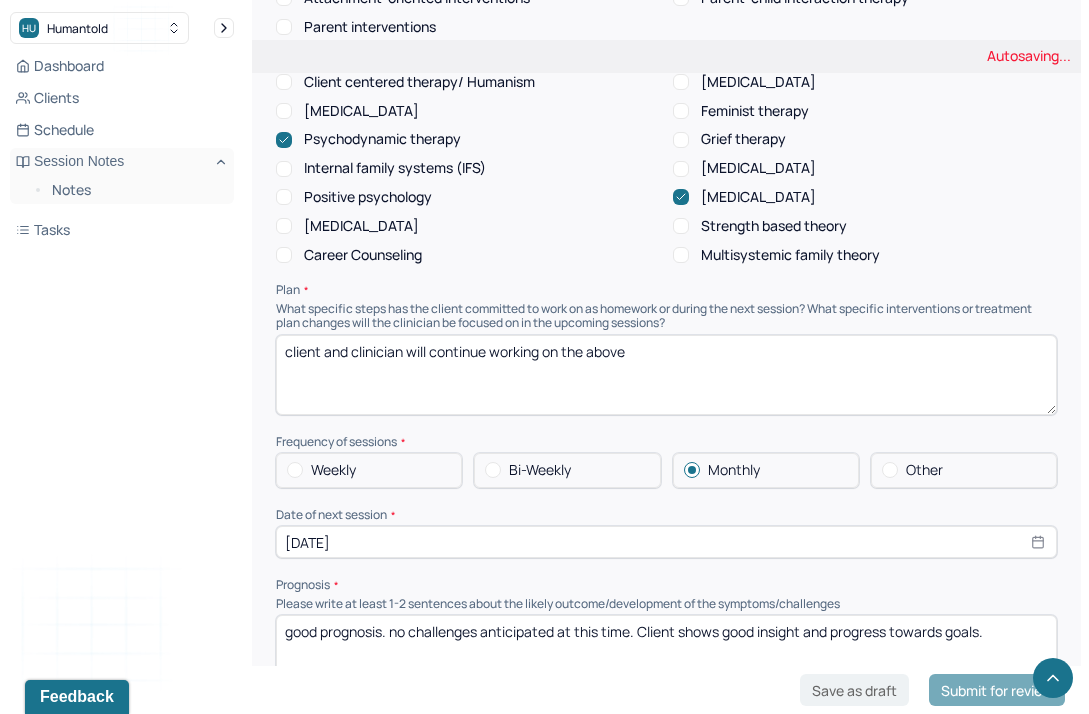 type on "Clinician validated client's affect and challenged client to sit with the need that her partner was inviting her to nurture during that conversation, which is the self trust and self worth need." 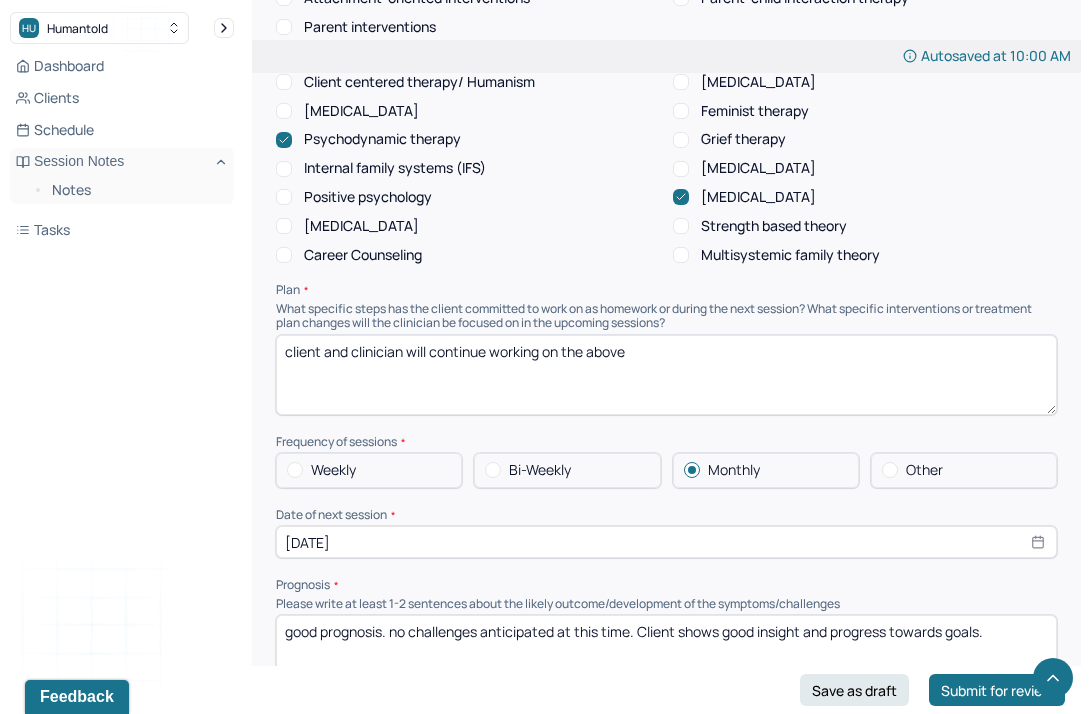 drag, startPoint x: 636, startPoint y: 342, endPoint x: 495, endPoint y: 347, distance: 141.08862 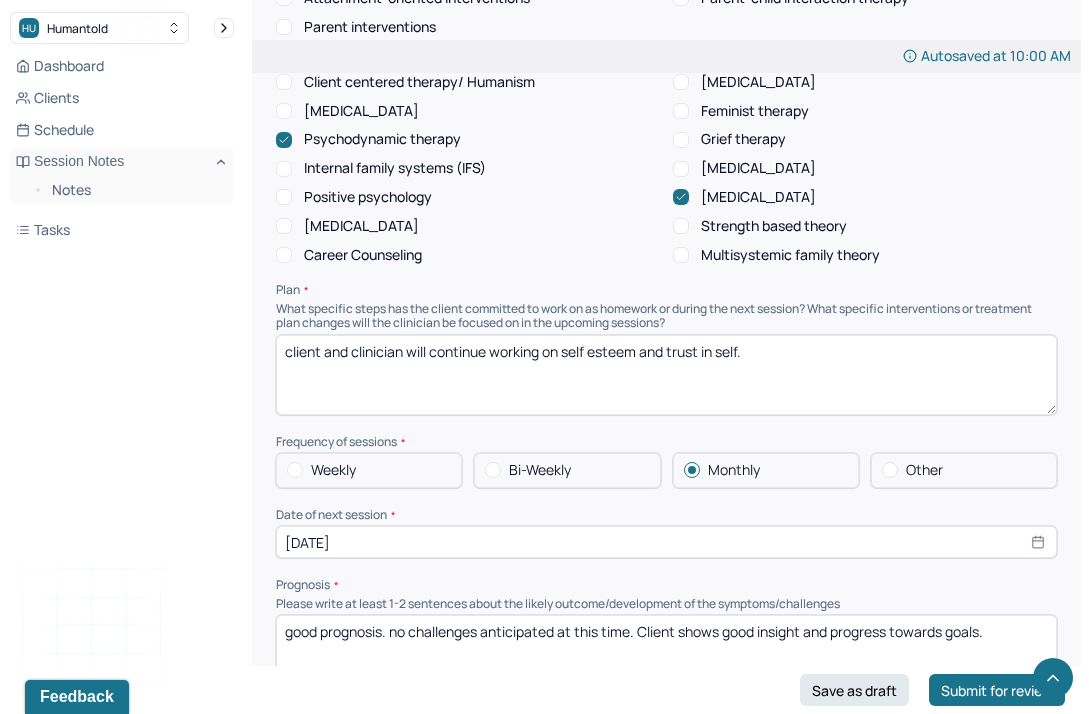 type on "client and clinician will continue working on self esteem and trust in self." 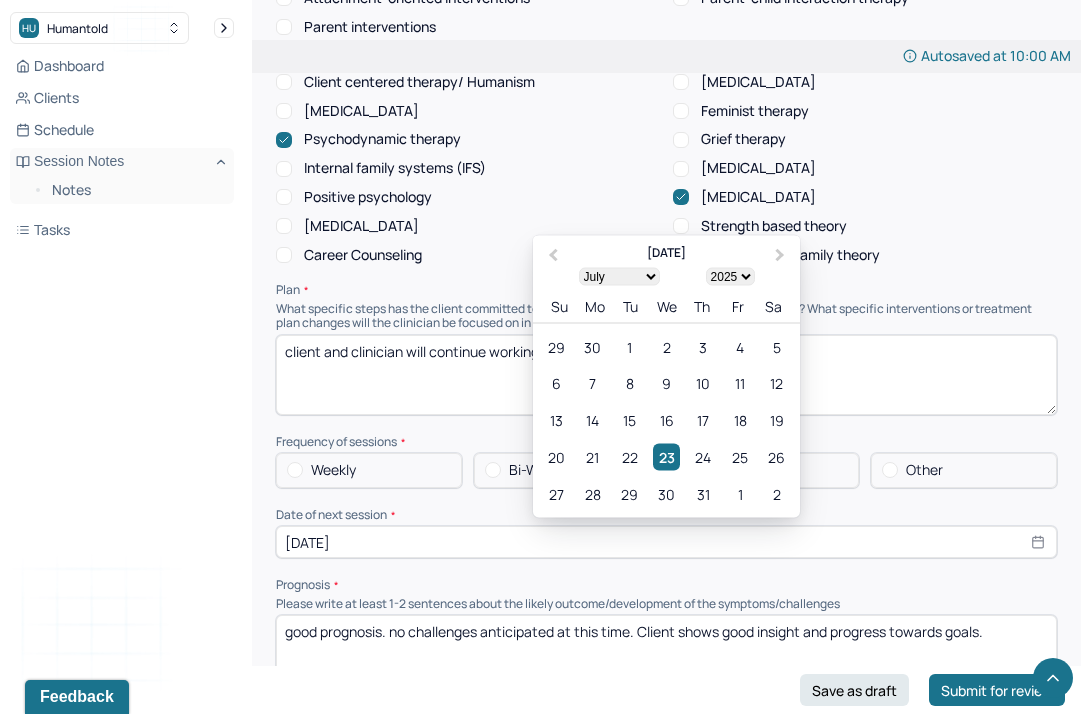 click on "[DATE]" at bounding box center [666, 542] 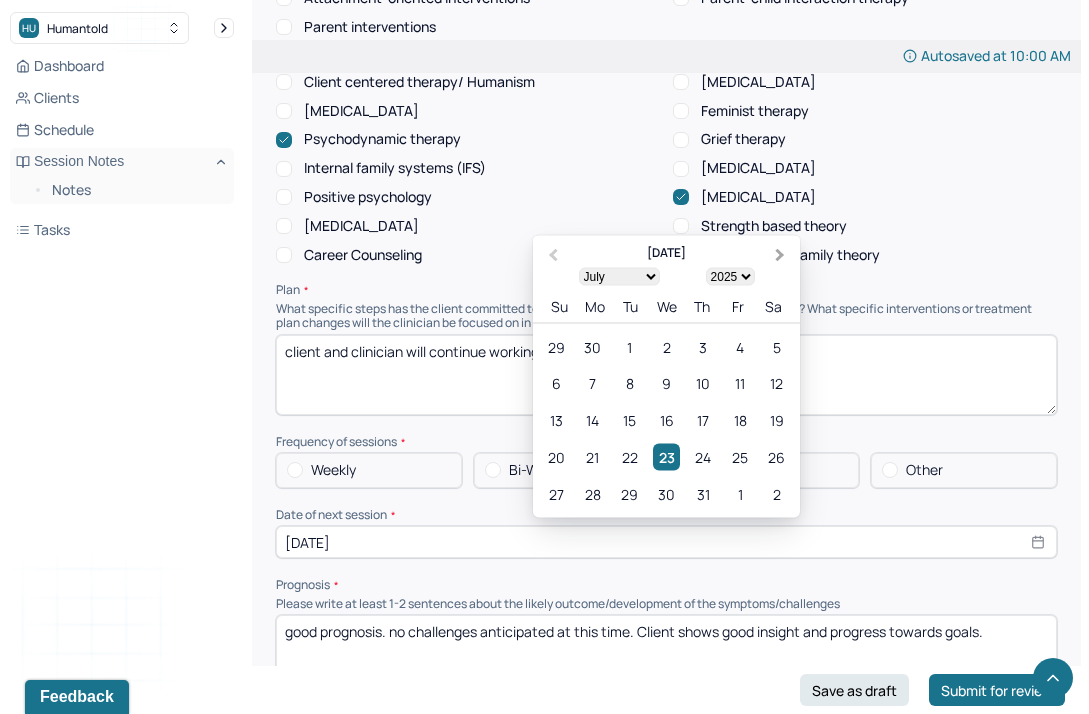 click on "Next Month" at bounding box center [782, 257] 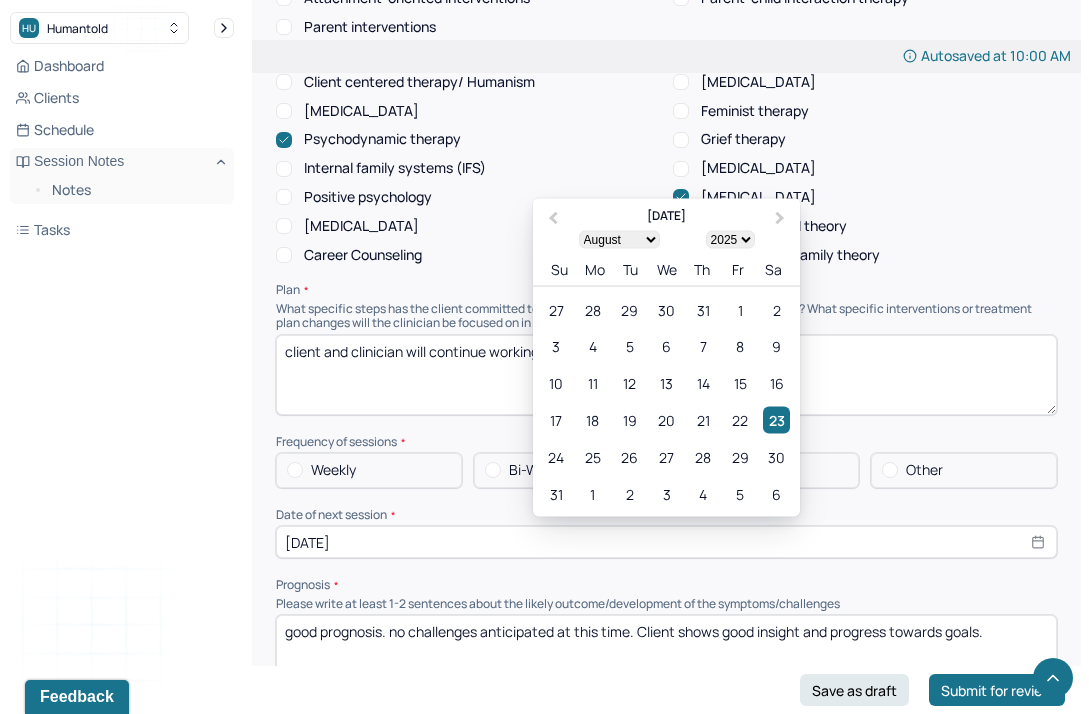click on "22" at bounding box center (740, 420) 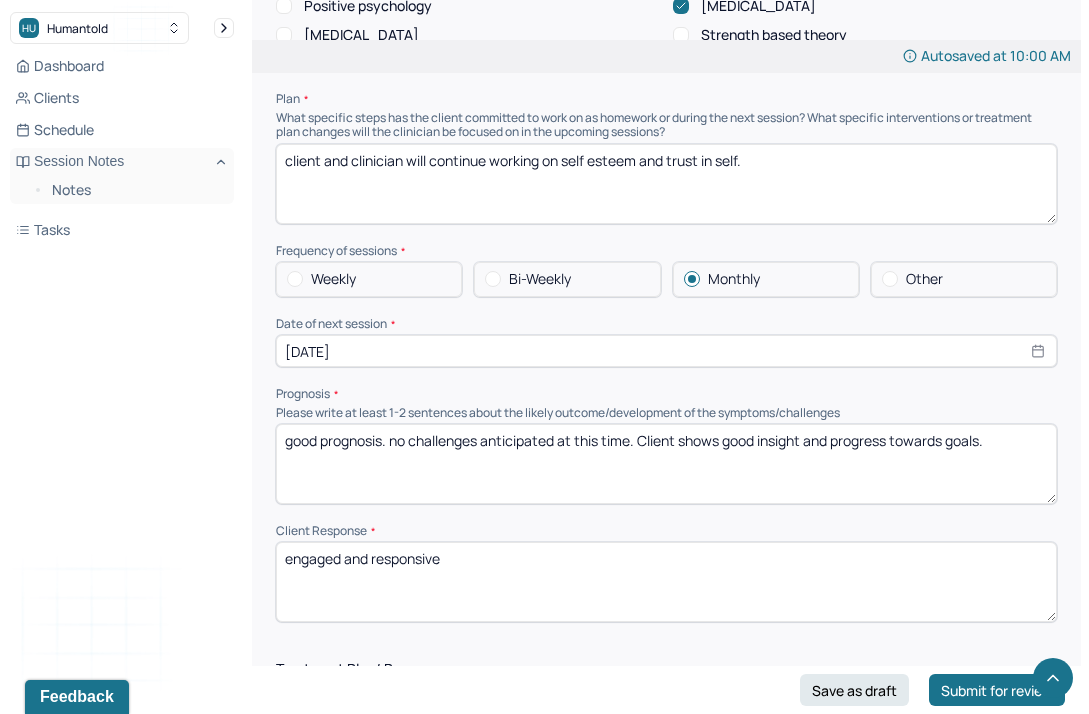 scroll, scrollTop: 2261, scrollLeft: 0, axis: vertical 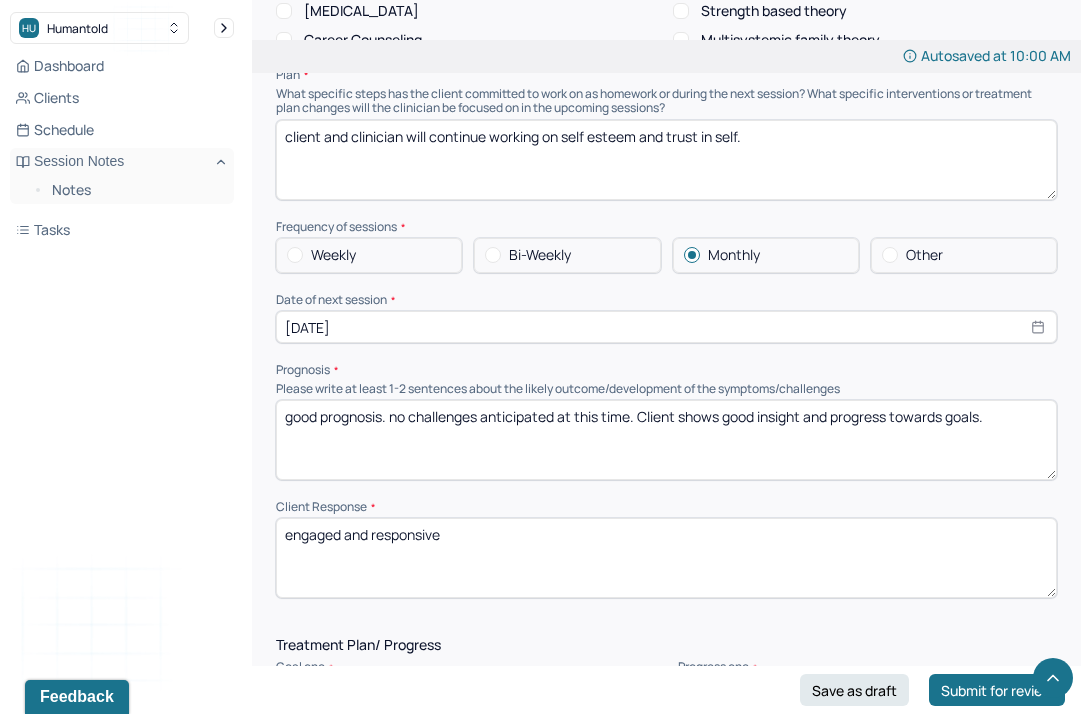 drag, startPoint x: 1007, startPoint y: 406, endPoint x: 394, endPoint y: 413, distance: 613.04 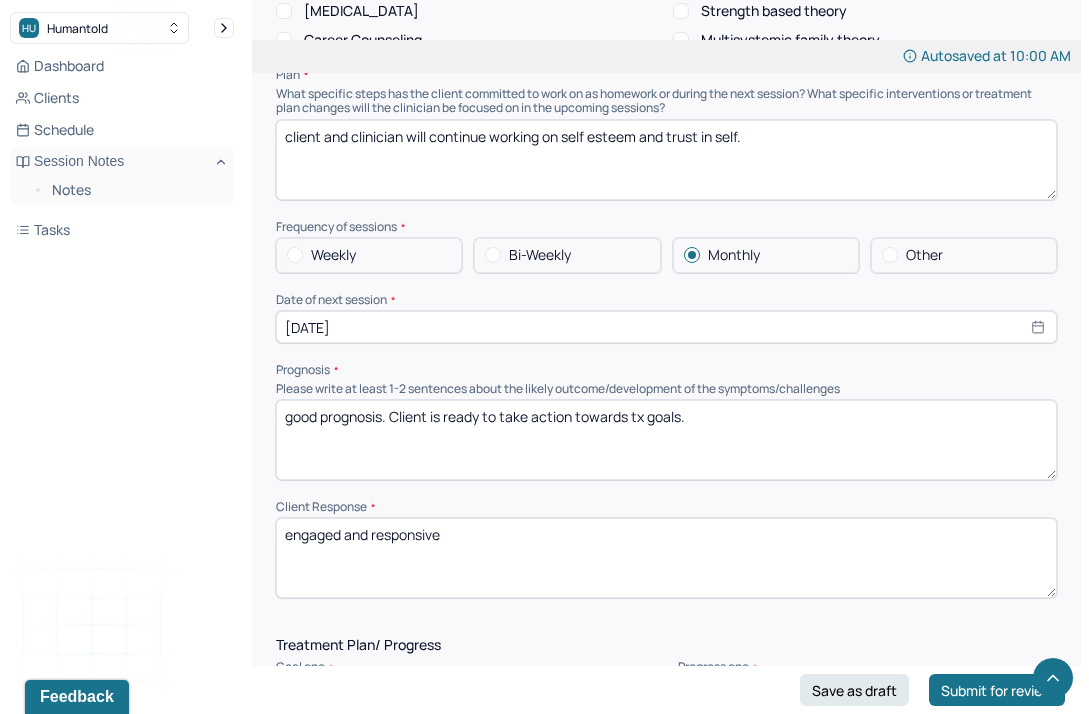 type on "good prognosis. Client is ready to take action towards tx goals." 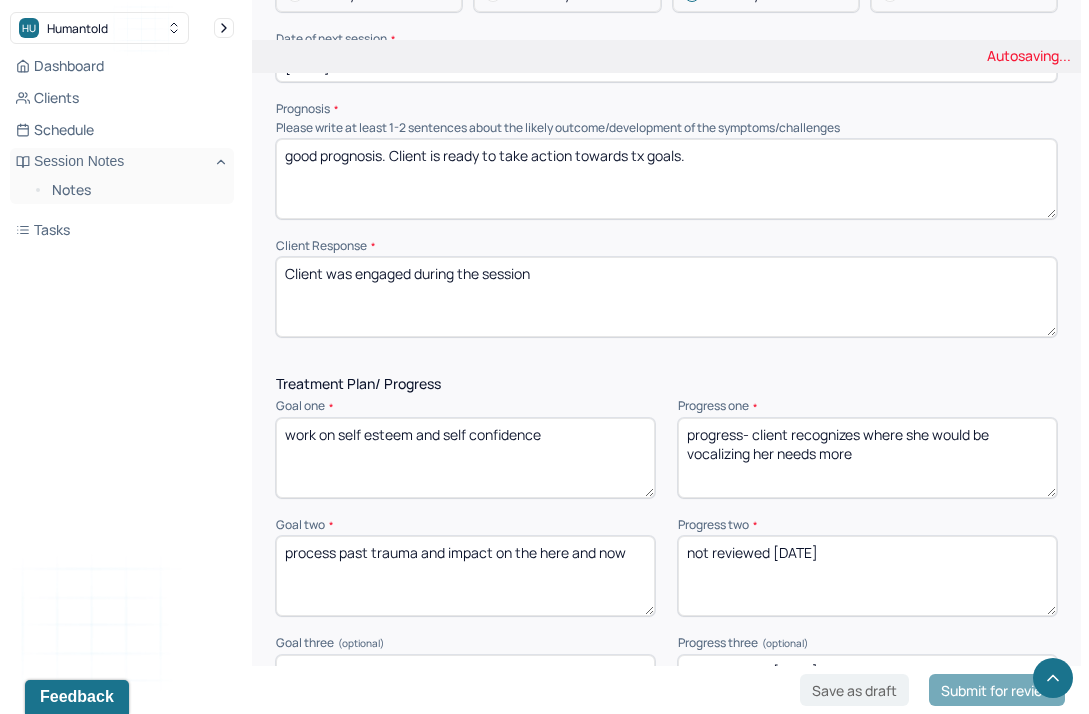 scroll, scrollTop: 2550, scrollLeft: 0, axis: vertical 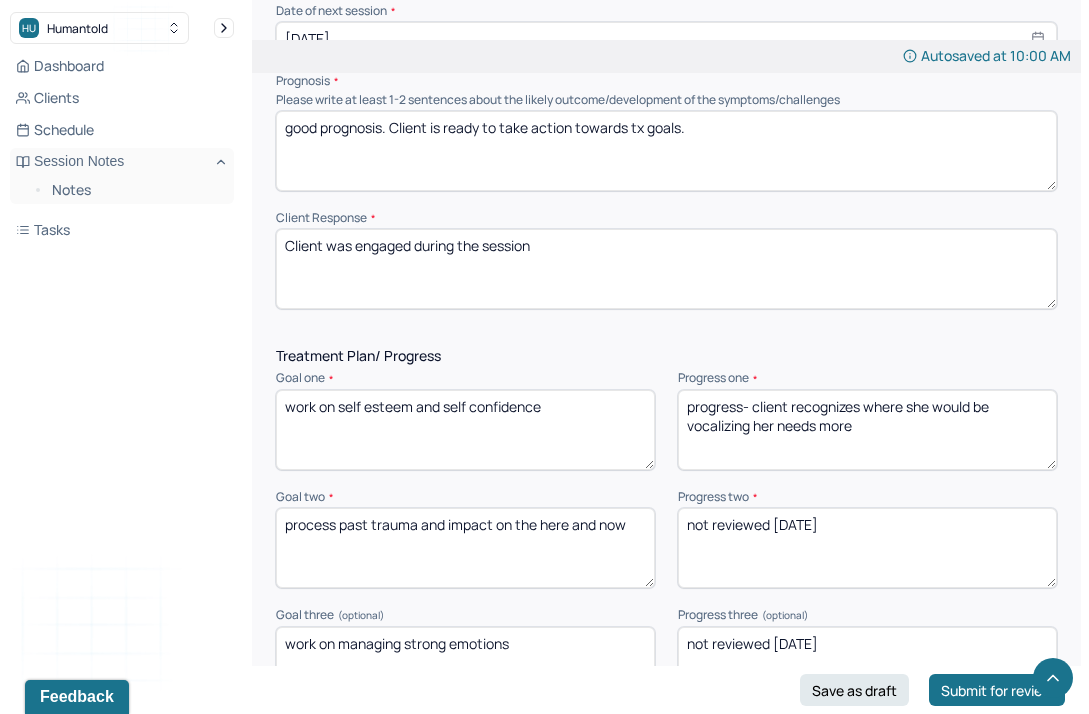 type on "Client was engaged during the session" 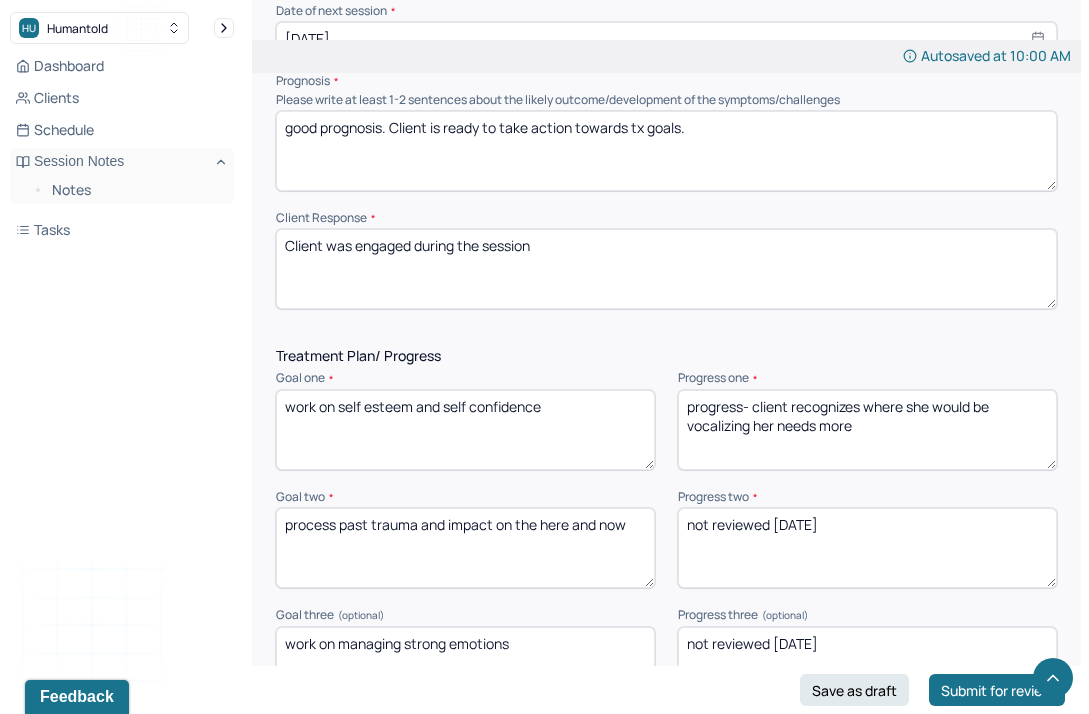 drag, startPoint x: 929, startPoint y: 441, endPoint x: 867, endPoint y: 403, distance: 72.718636 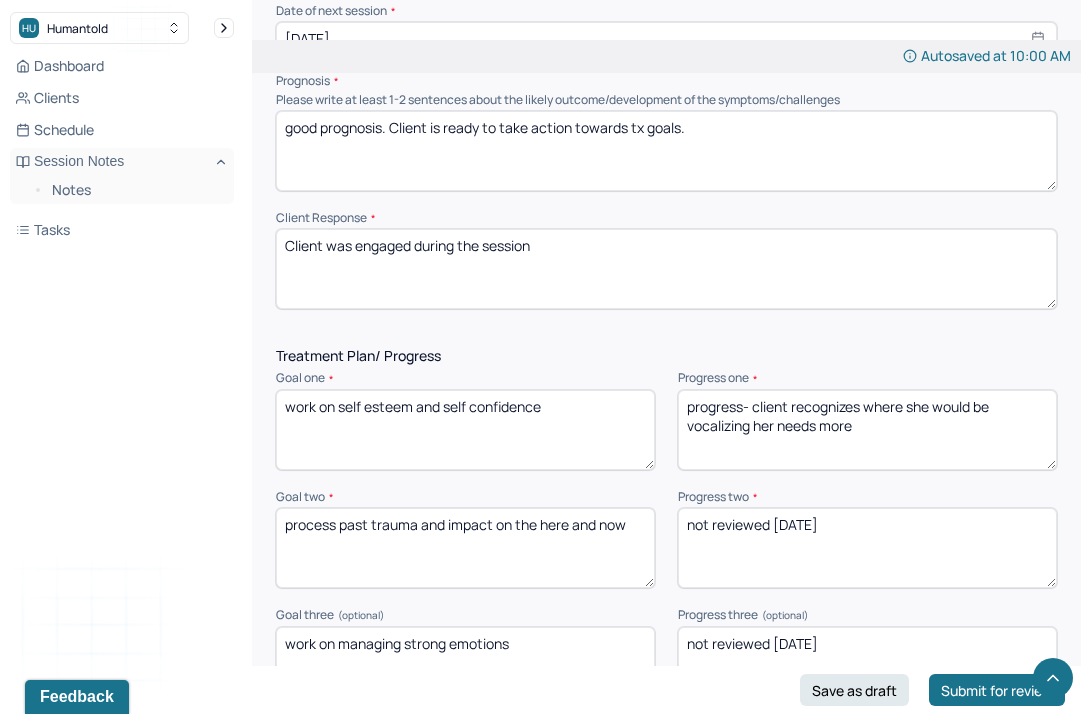 click on "progress- client recognizes where she would be vocalizing her needs more" at bounding box center [867, 430] 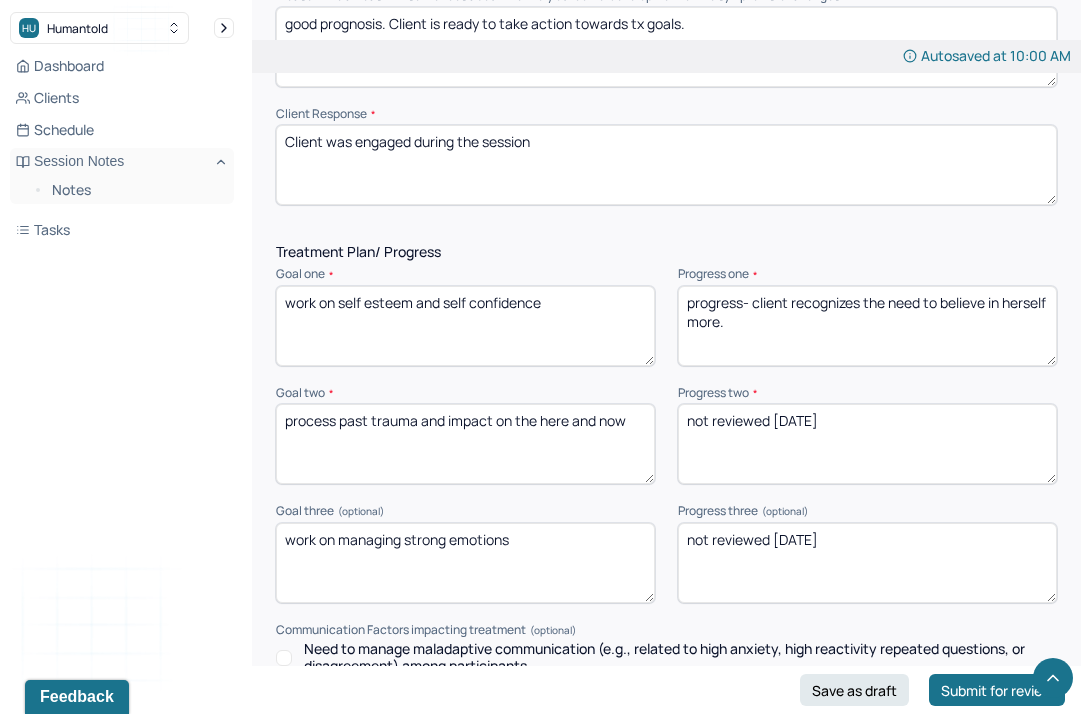 scroll, scrollTop: 2672, scrollLeft: 0, axis: vertical 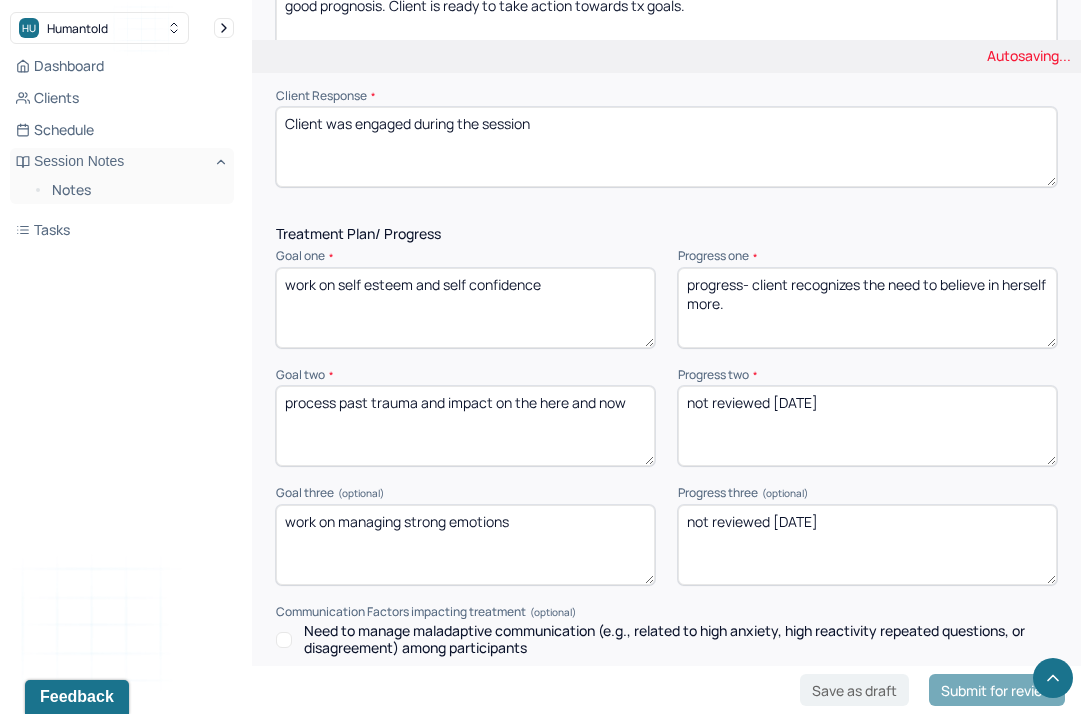 type on "progress- client recognizes the need to believe in herself more." 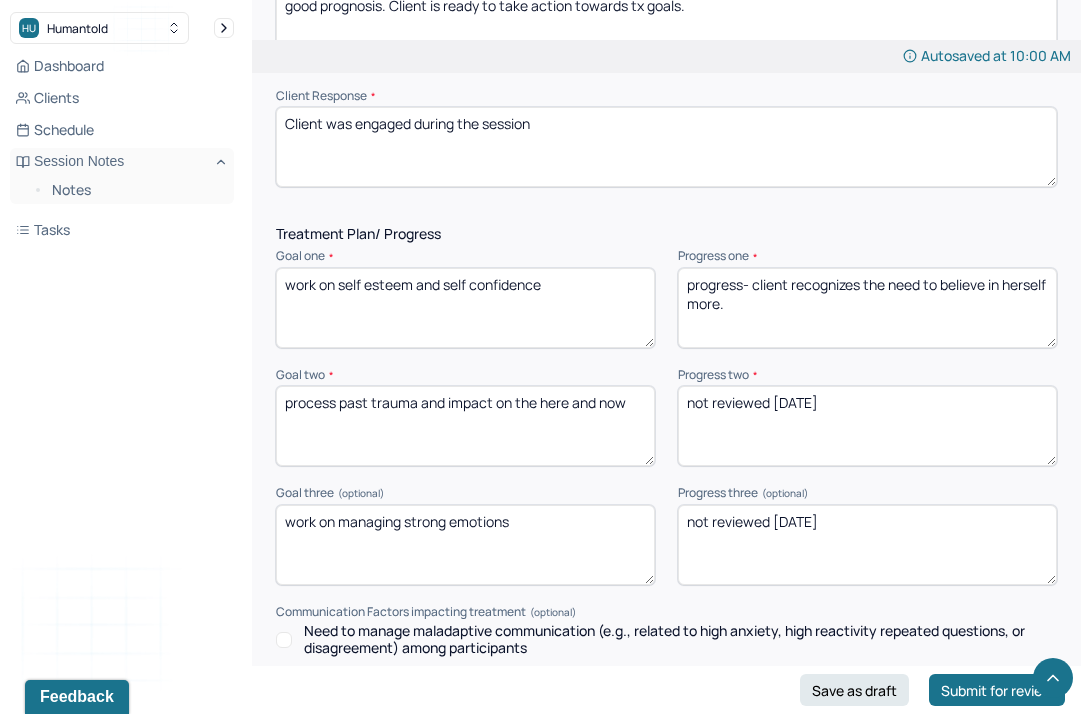 drag, startPoint x: 867, startPoint y: 407, endPoint x: 572, endPoint y: 382, distance: 296.05743 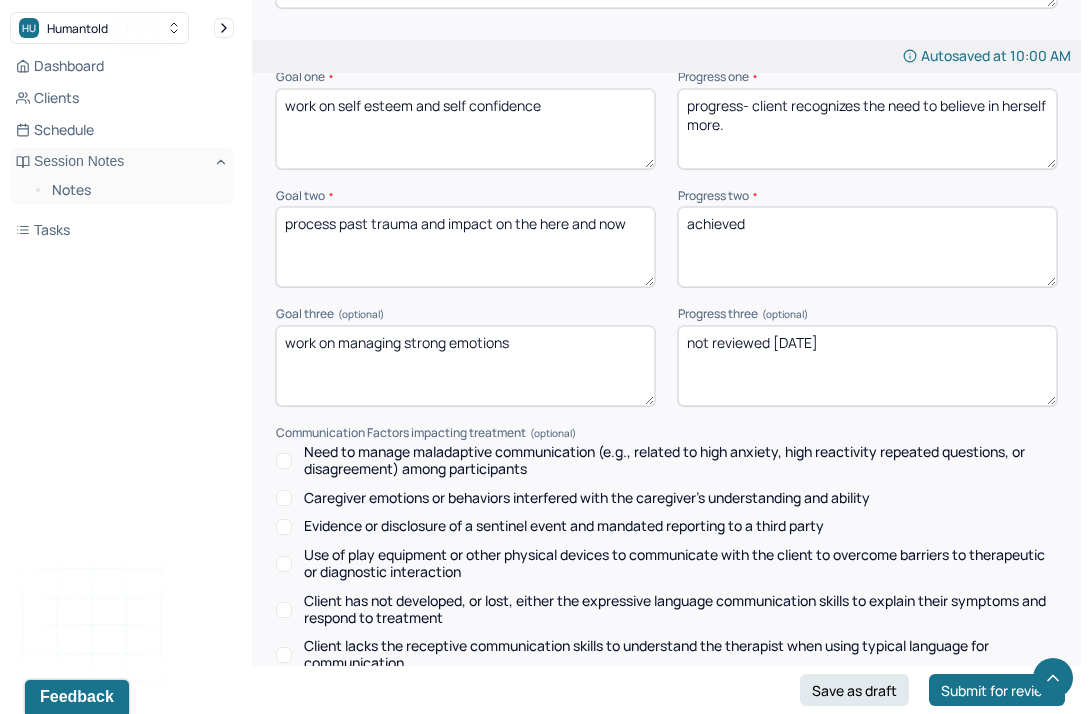 scroll, scrollTop: 2855, scrollLeft: 0, axis: vertical 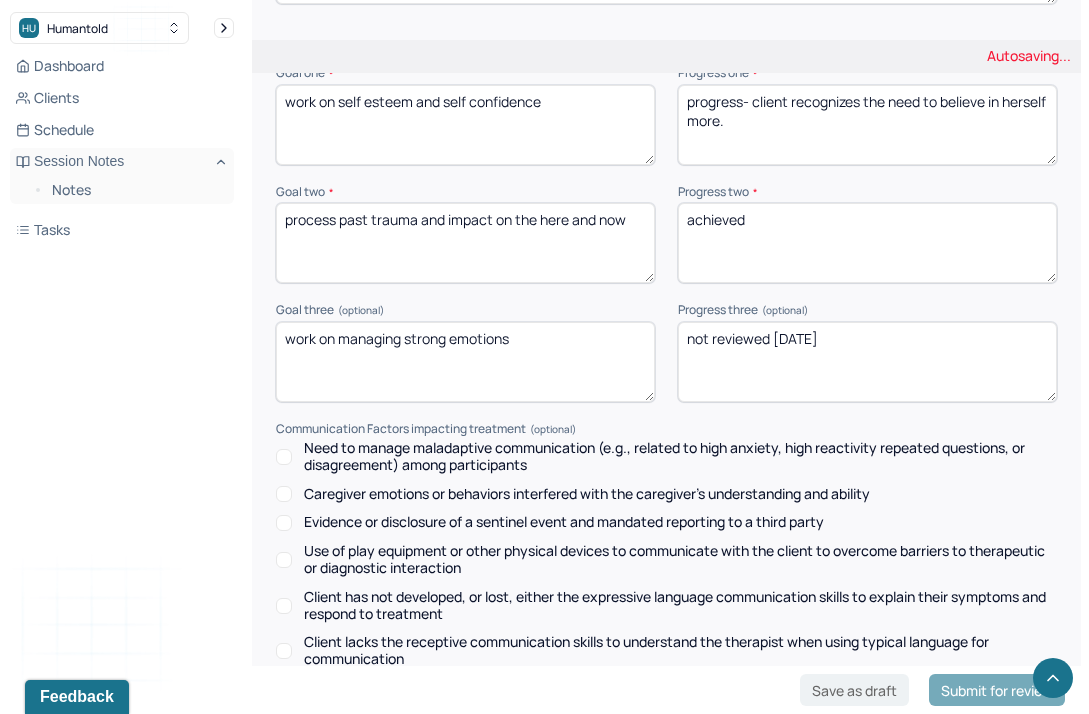 type on "achieved" 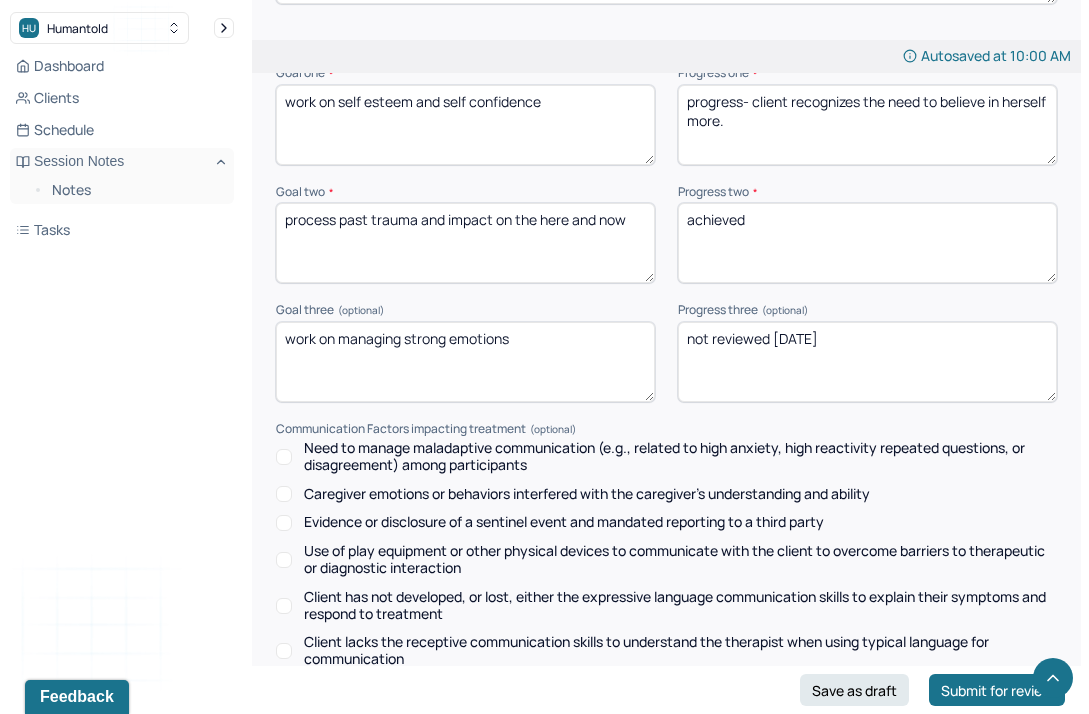 drag, startPoint x: 841, startPoint y: 335, endPoint x: 575, endPoint y: 330, distance: 266.047 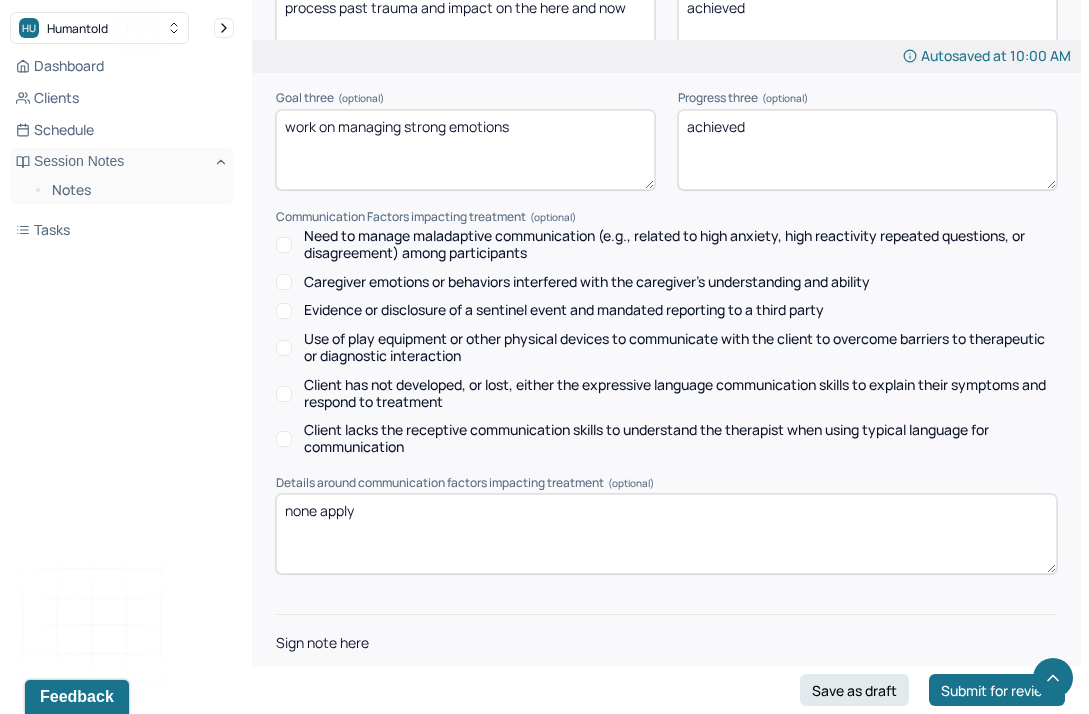 scroll, scrollTop: 3136, scrollLeft: 0, axis: vertical 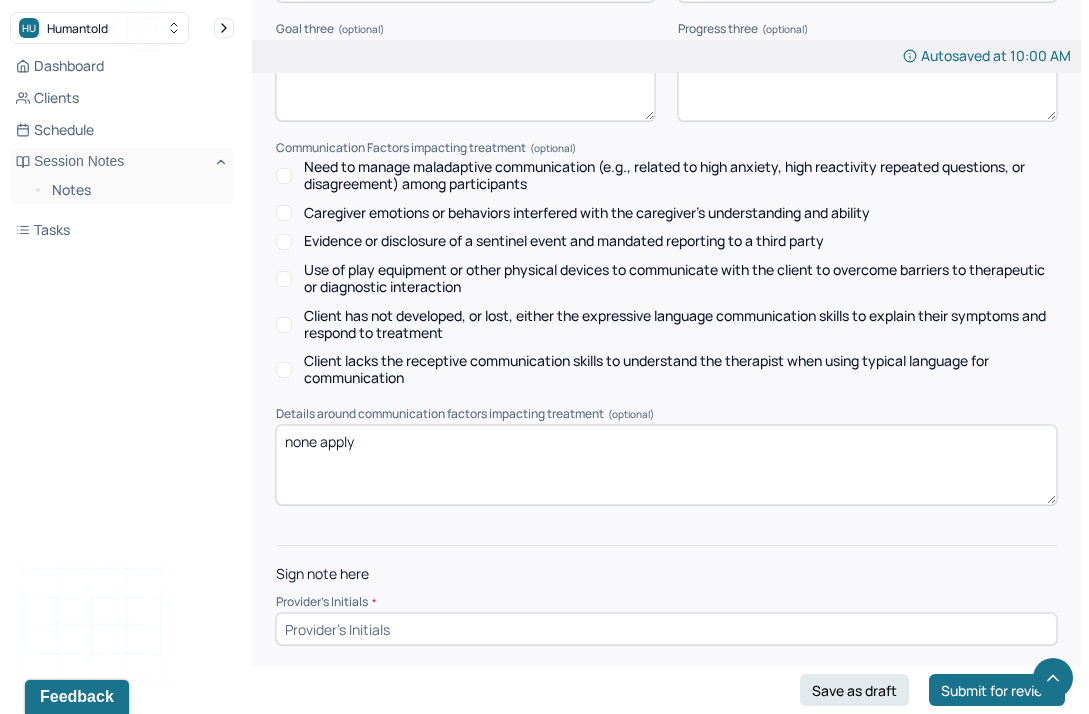 type on "achieved" 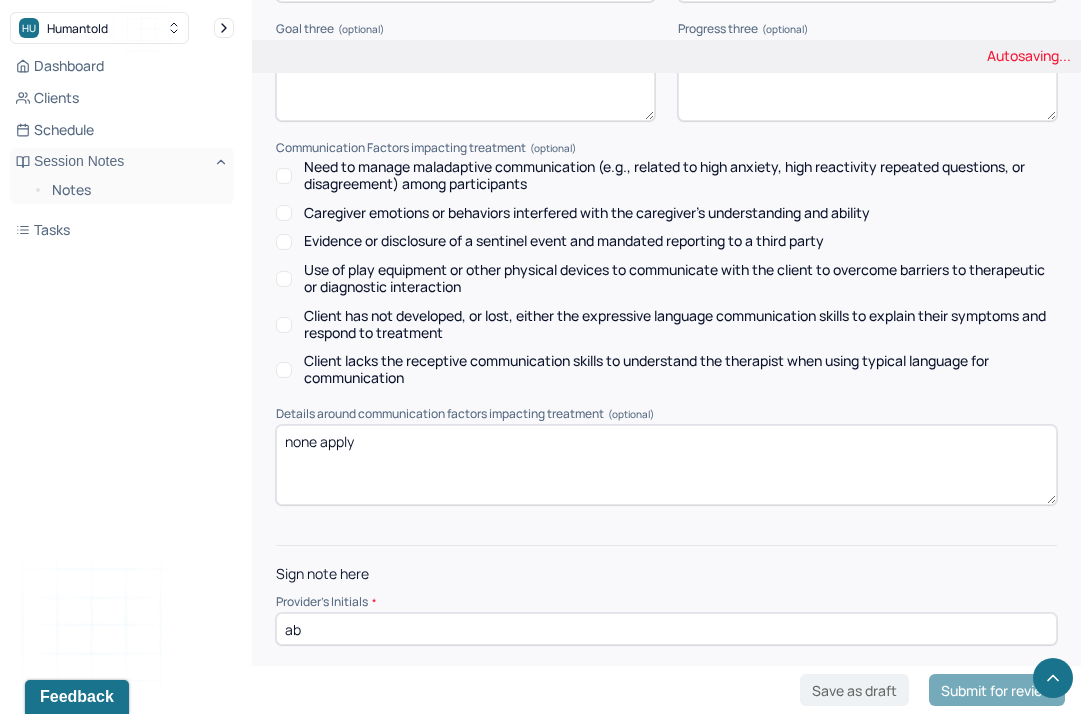 type on "ab" 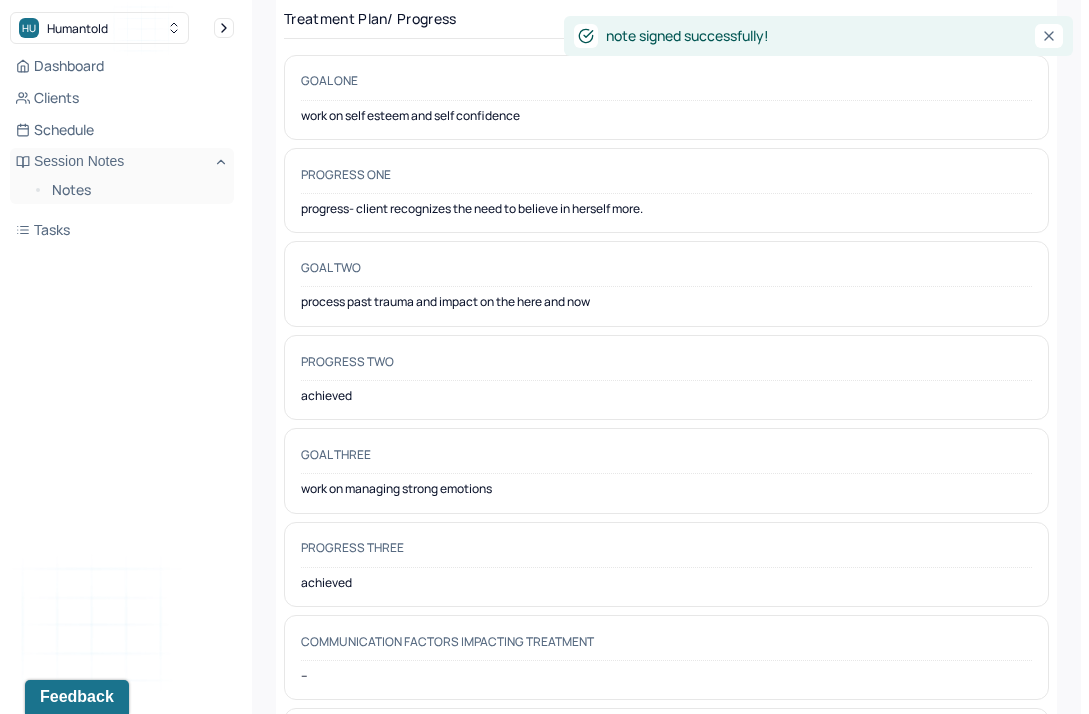 scroll, scrollTop: 0, scrollLeft: 0, axis: both 